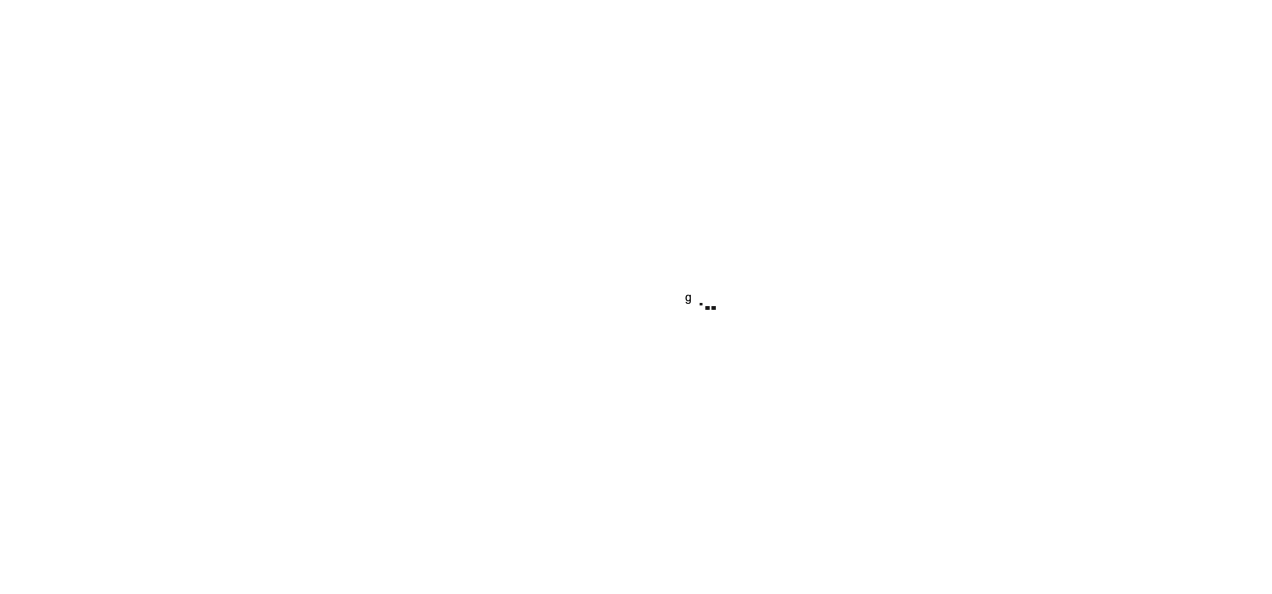 scroll, scrollTop: 0, scrollLeft: 0, axis: both 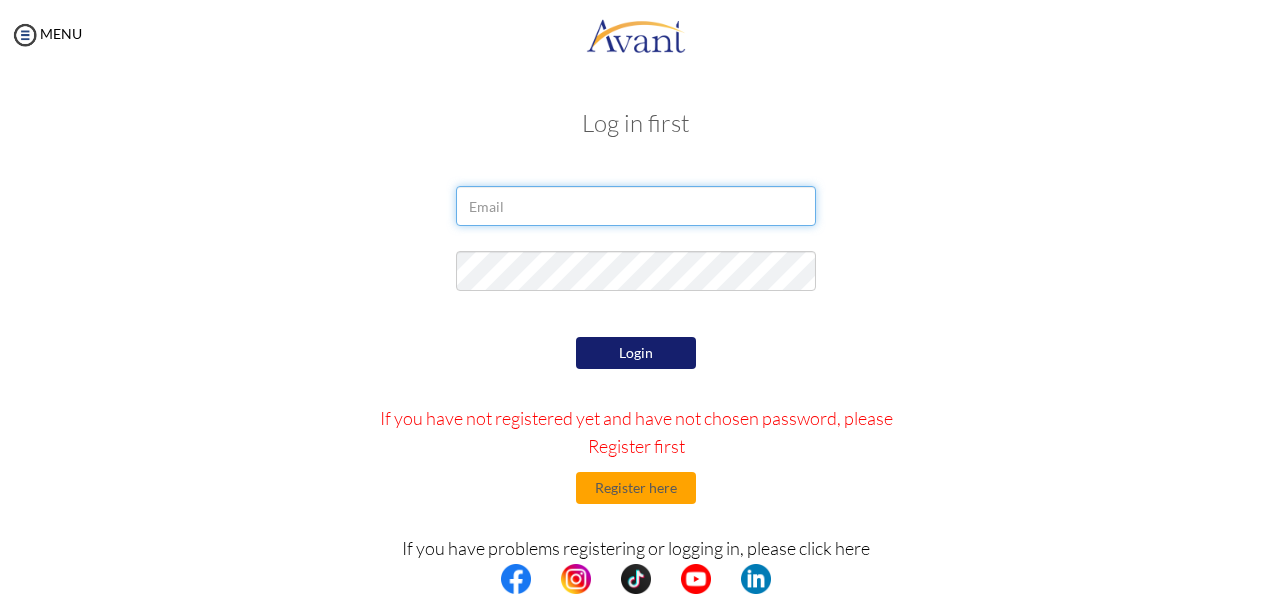 click at bounding box center [636, 206] 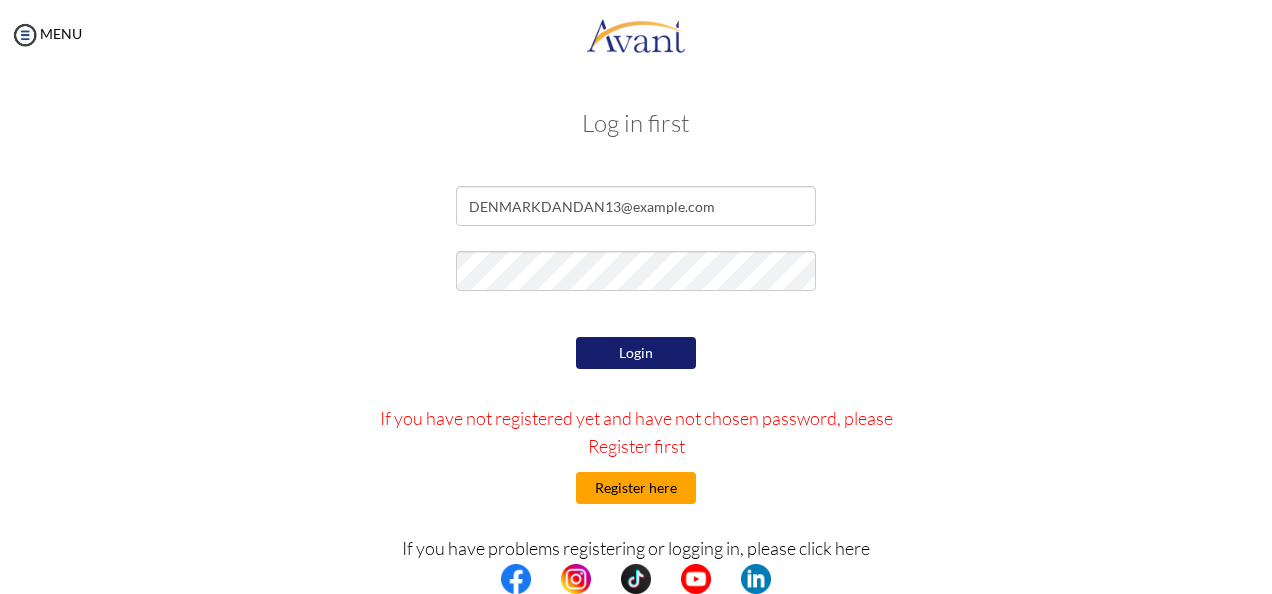 click on "Register here" at bounding box center [636, 488] 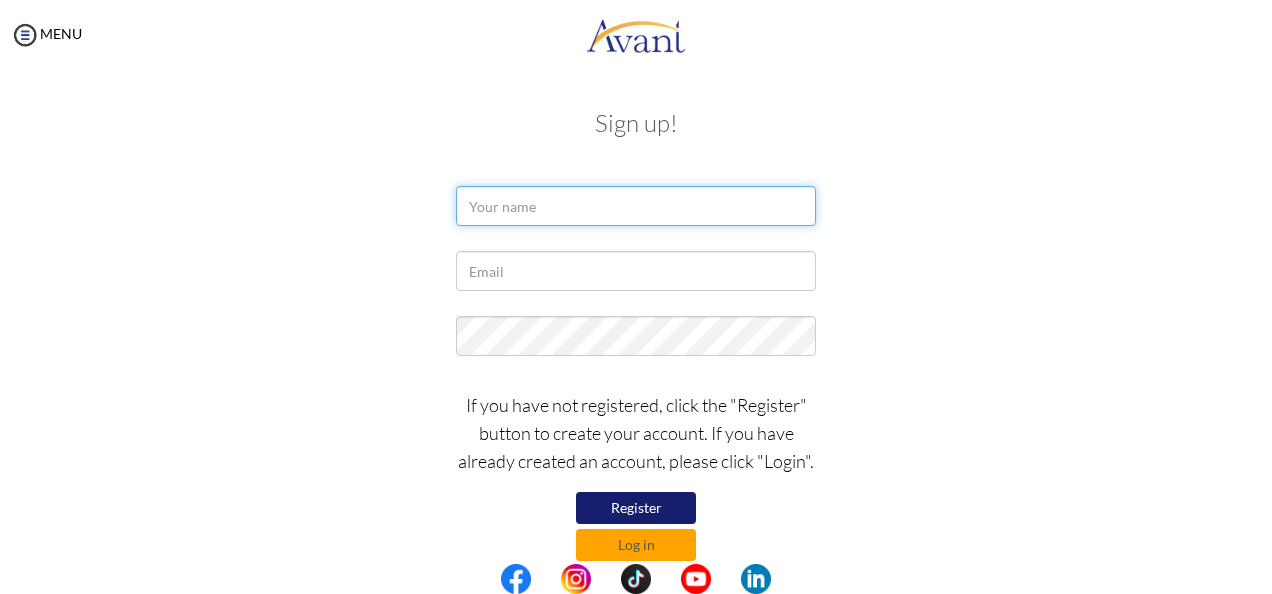 click at bounding box center [636, 206] 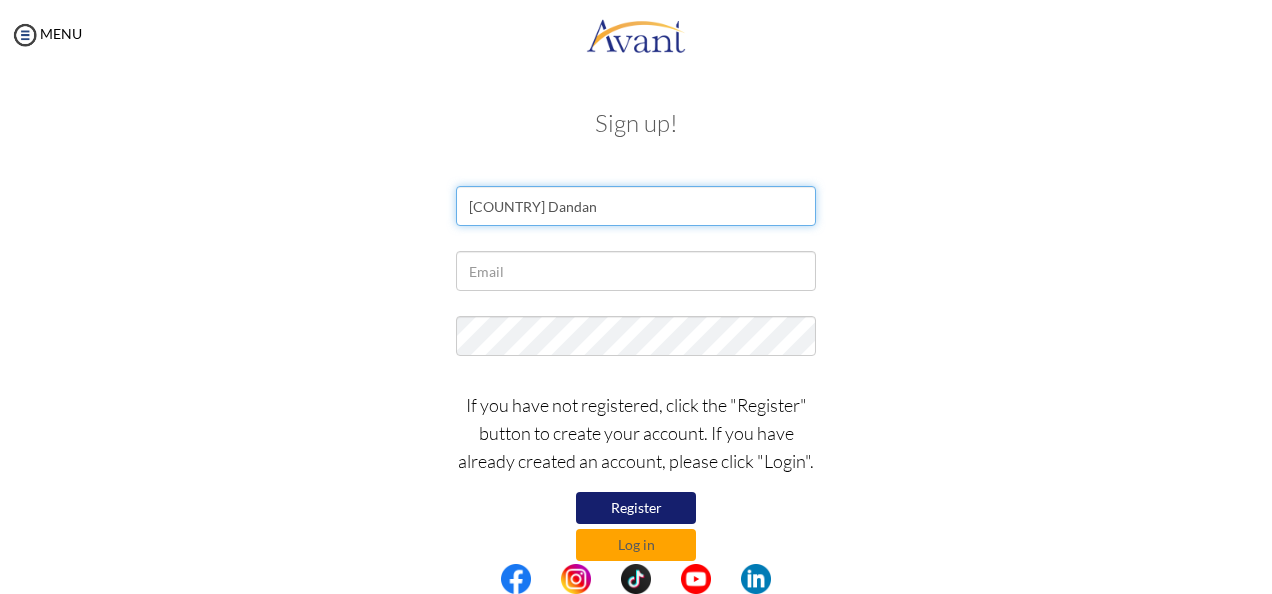 type on "Denmark Dandan" 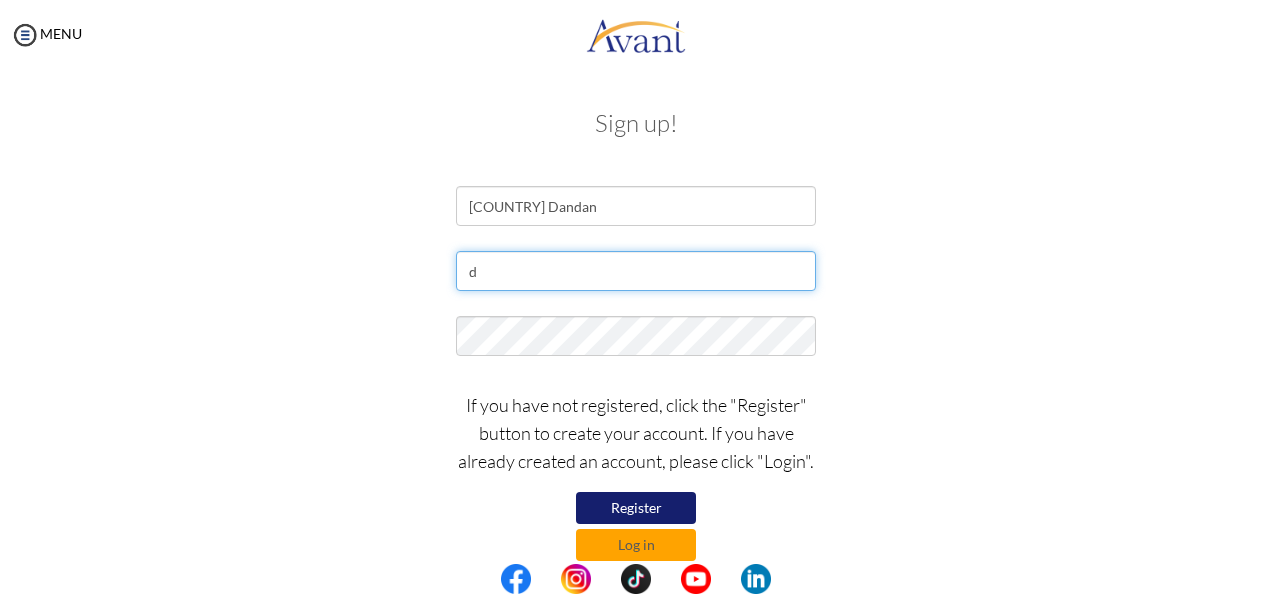 type on "DENMARKDANDAN13@GMAIL.COM" 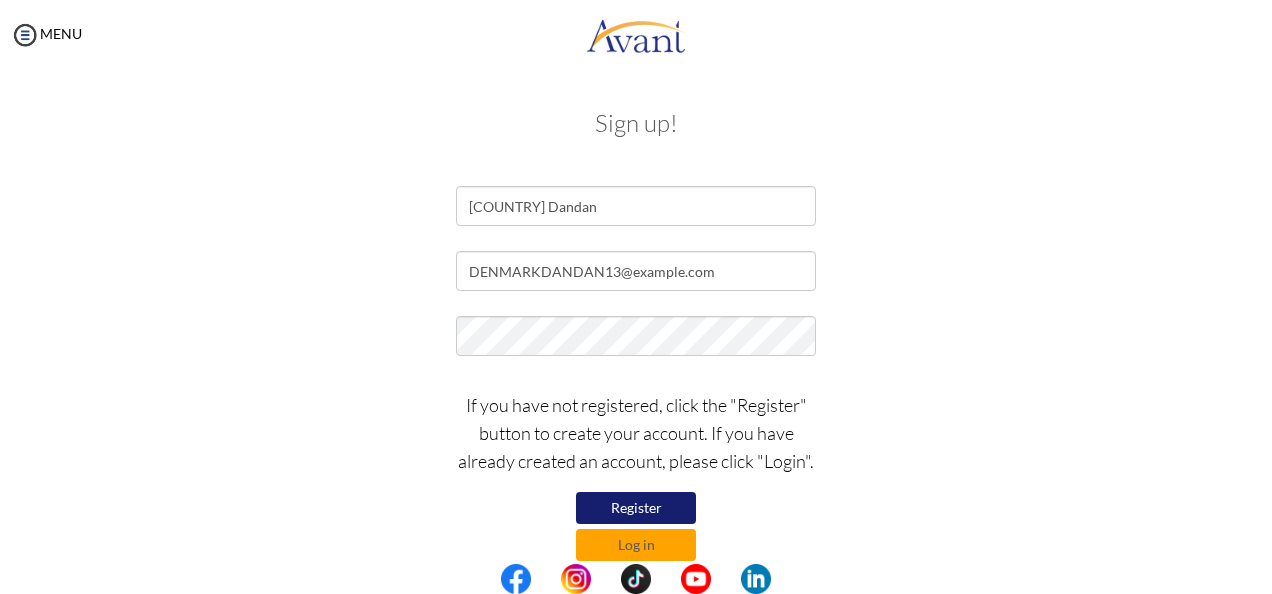 click on "Register" at bounding box center (636, 508) 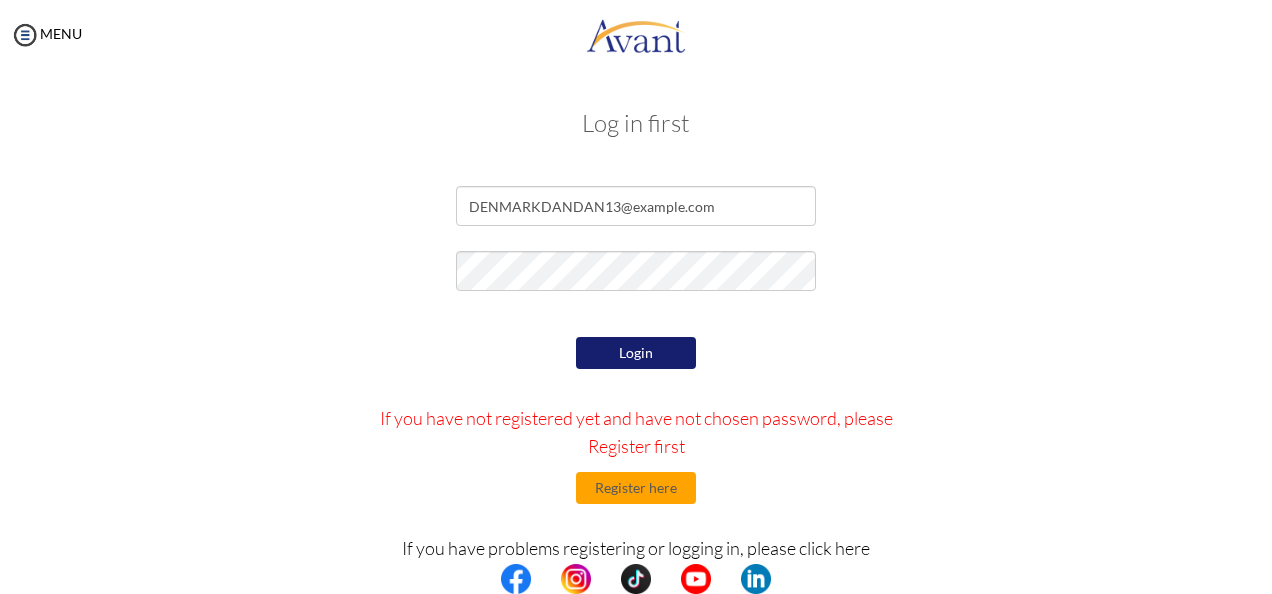 click on "DENMARKDANDAN13@GMAIL.COM
Login
If you have not registered yet and have not chosen password, please Register first
Register here
If you have problems registering or logging in, please click here
Troubleshooting page
If you have forgotten password, please click here
Forgotten password" at bounding box center (636, 447) 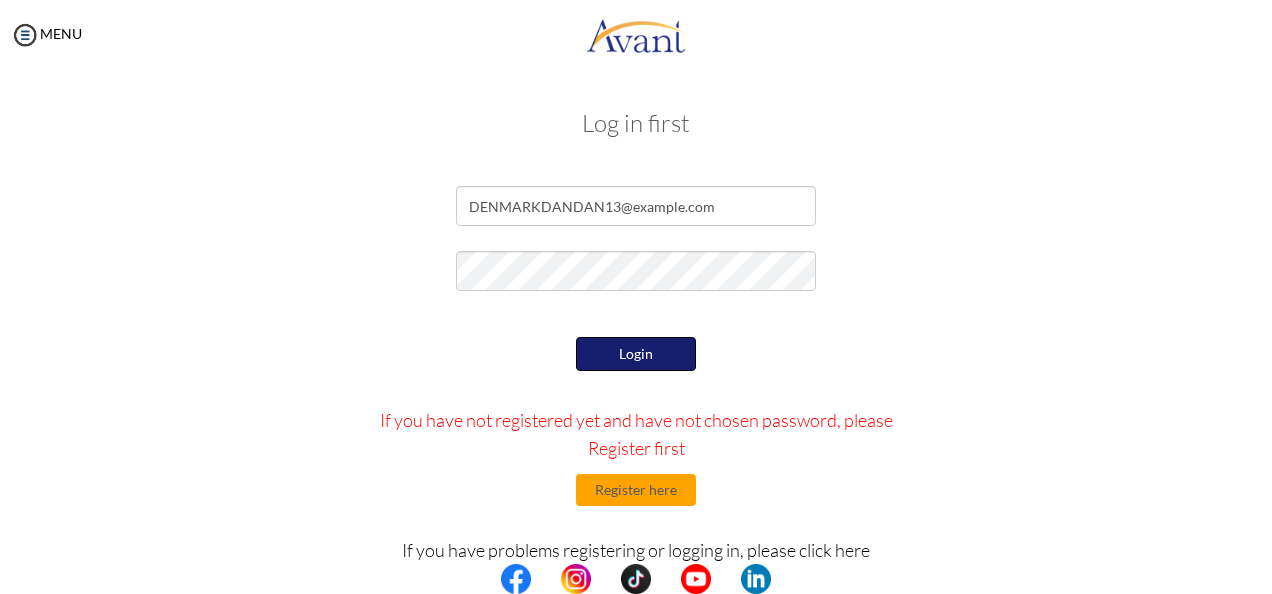 scroll, scrollTop: 80, scrollLeft: 0, axis: vertical 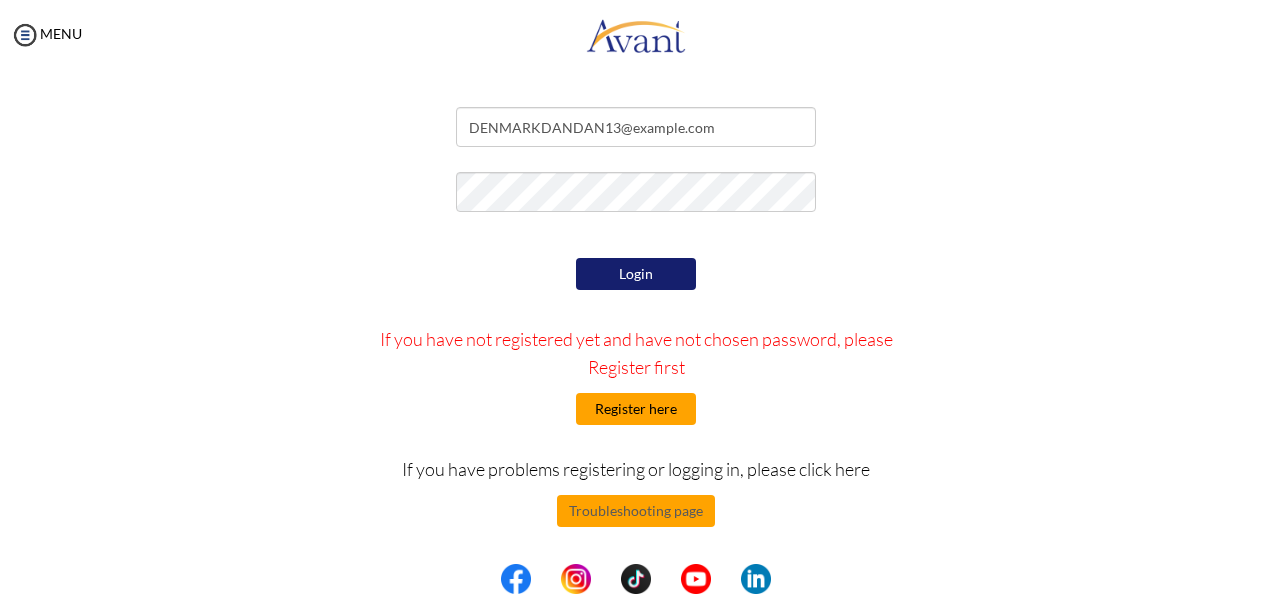 click on "Register here" at bounding box center (636, 409) 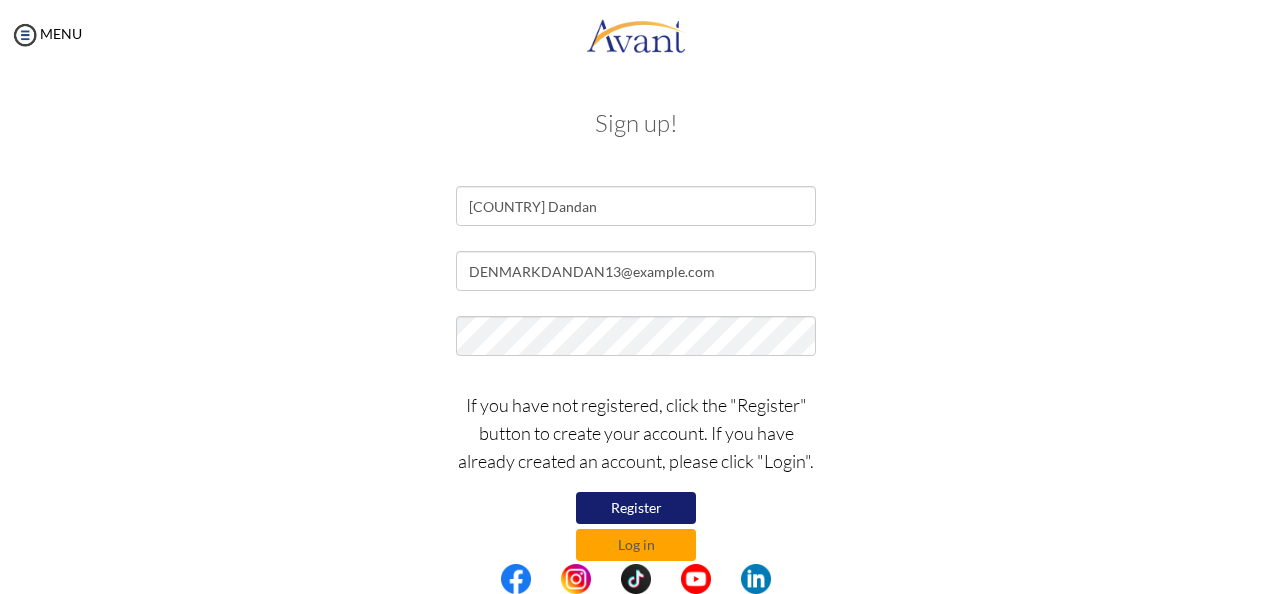 click on "Register" at bounding box center (636, 508) 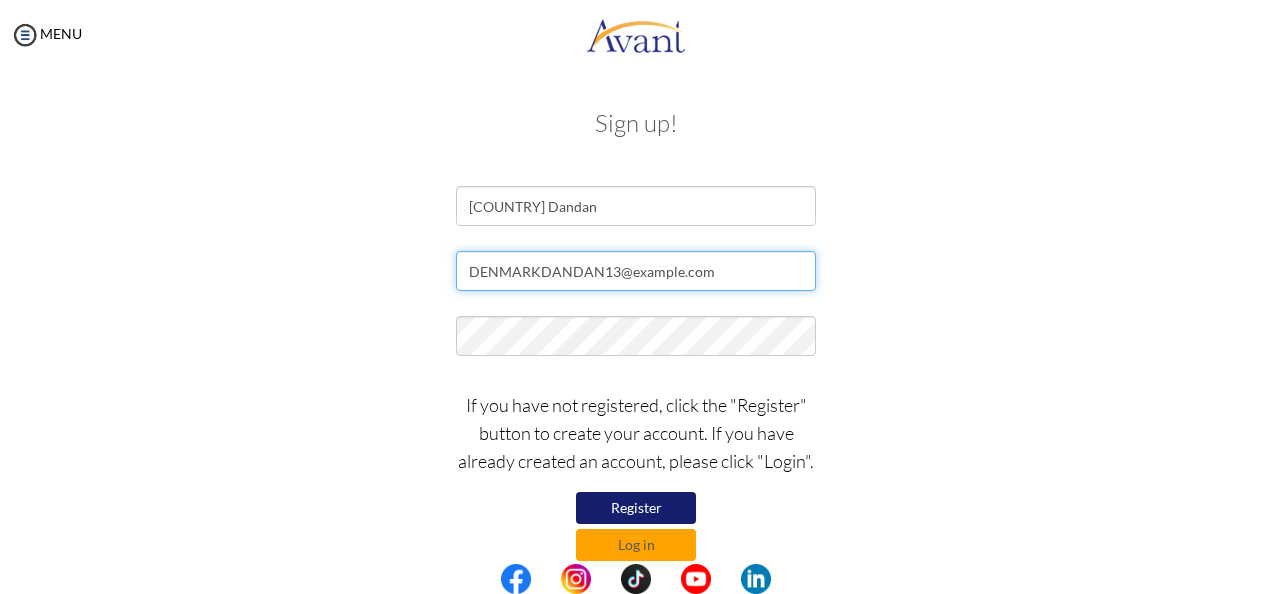 drag, startPoint x: 712, startPoint y: 266, endPoint x: 233, endPoint y: 264, distance: 479.00418 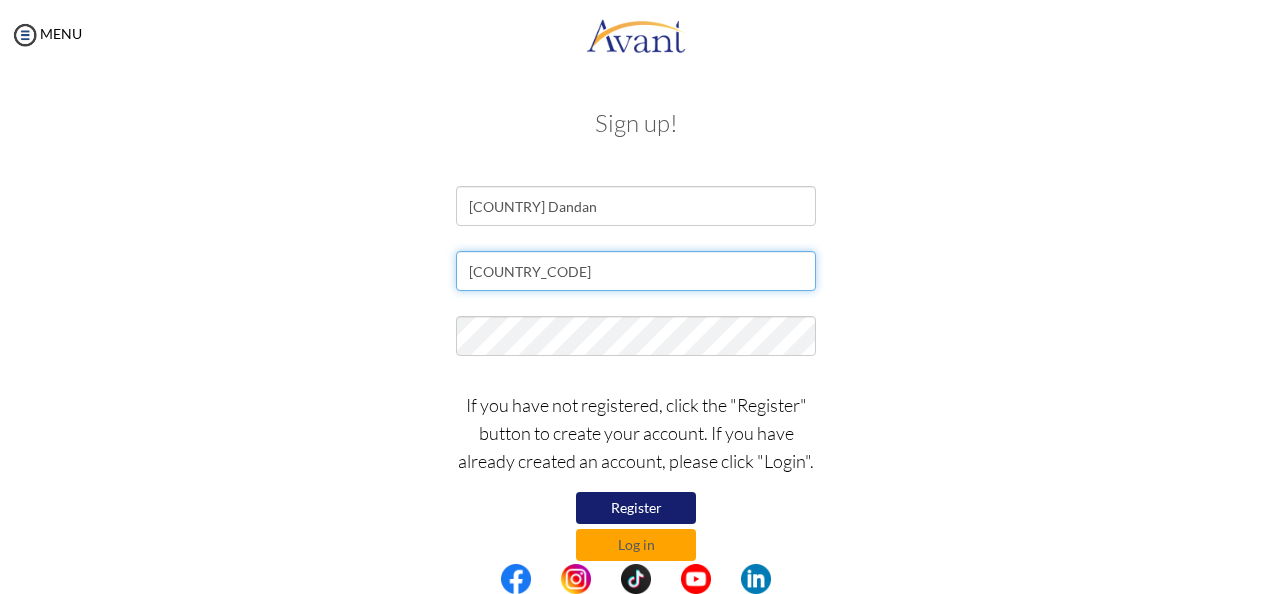 type on "D" 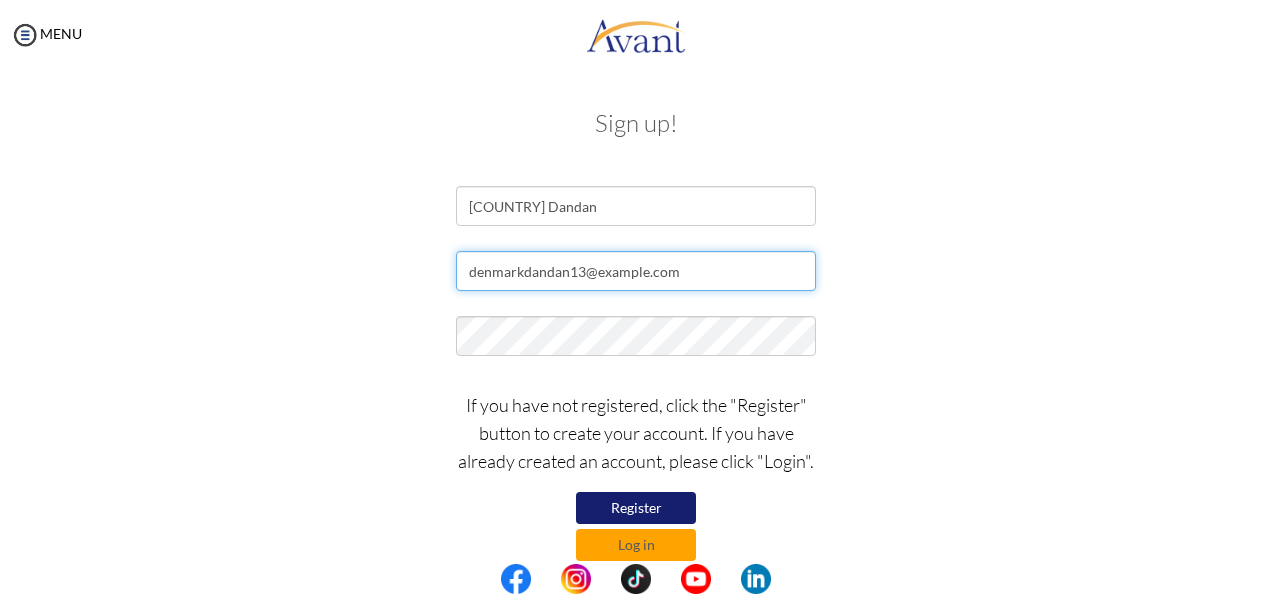 type on "[EMAIL]" 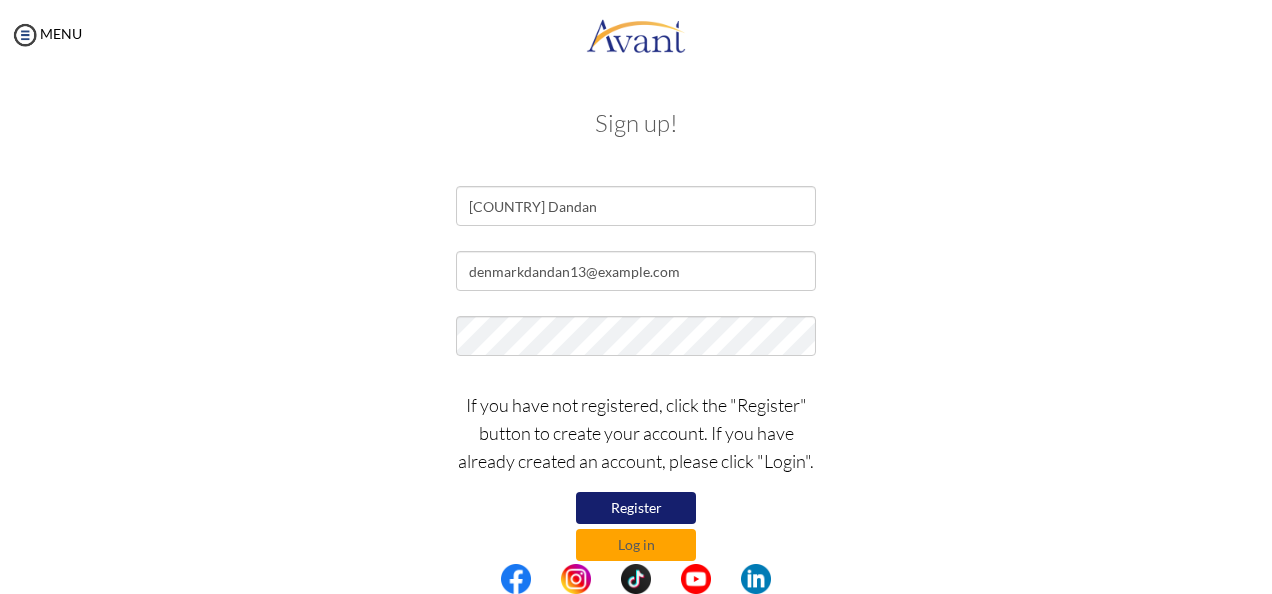click on "If you have not registered, click the "Register" button to create your account. If you have already created an account, please click "Login".
Register
Log in" at bounding box center [636, 471] 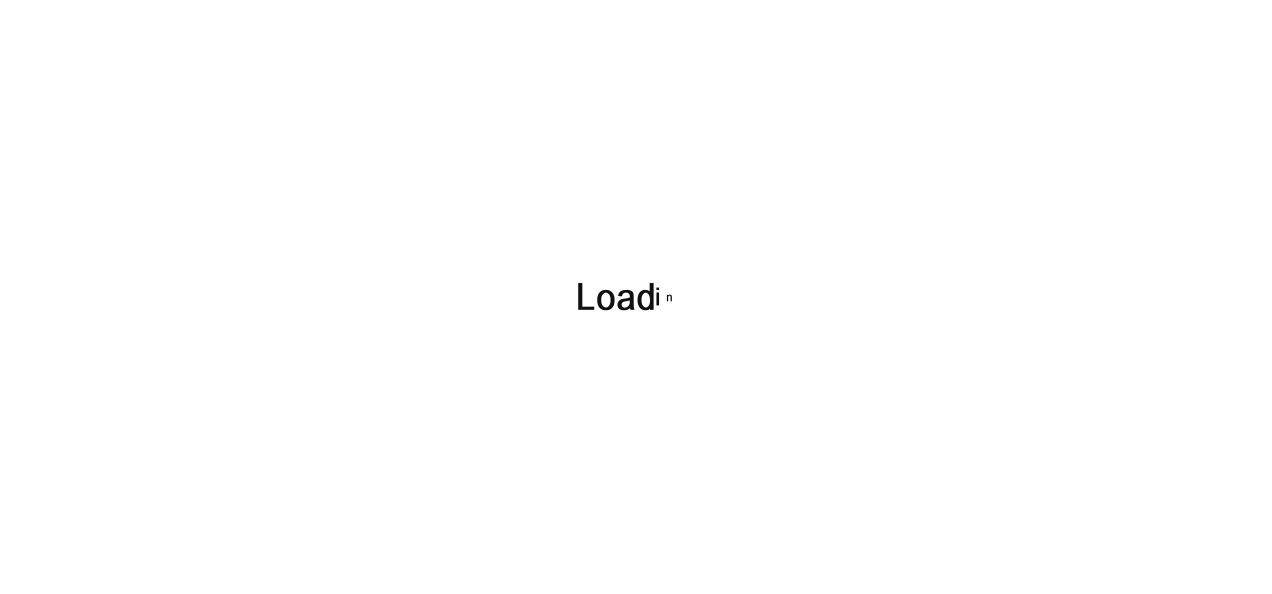 scroll, scrollTop: 0, scrollLeft: 0, axis: both 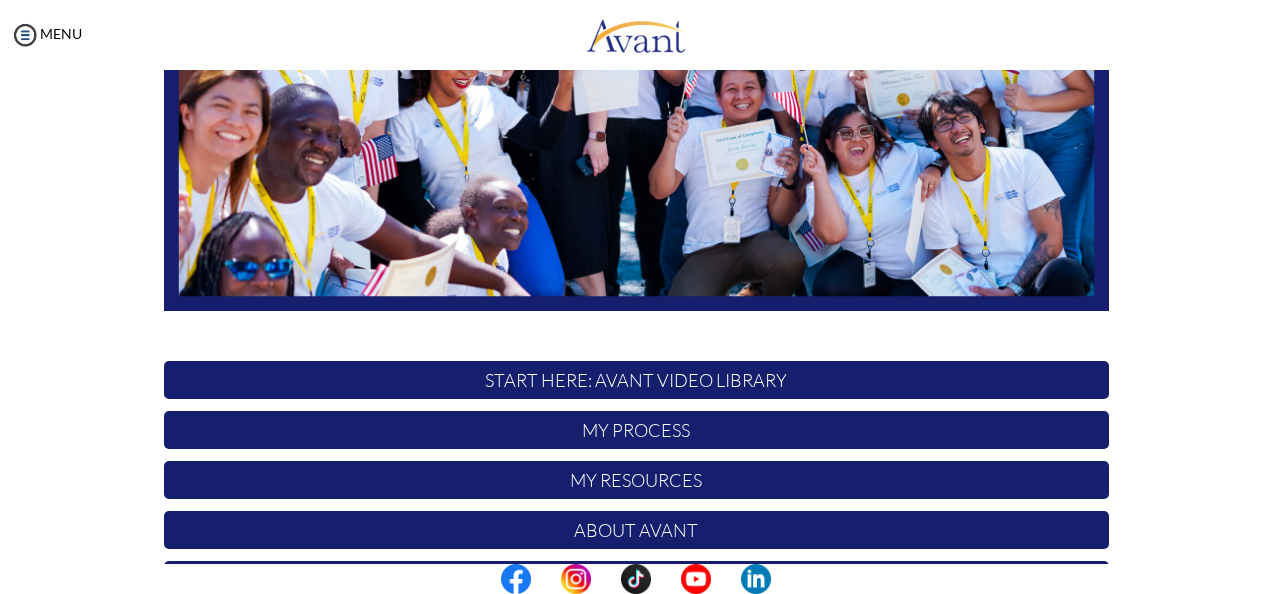 click on "START HERE: Avant Video Library" at bounding box center [636, 380] 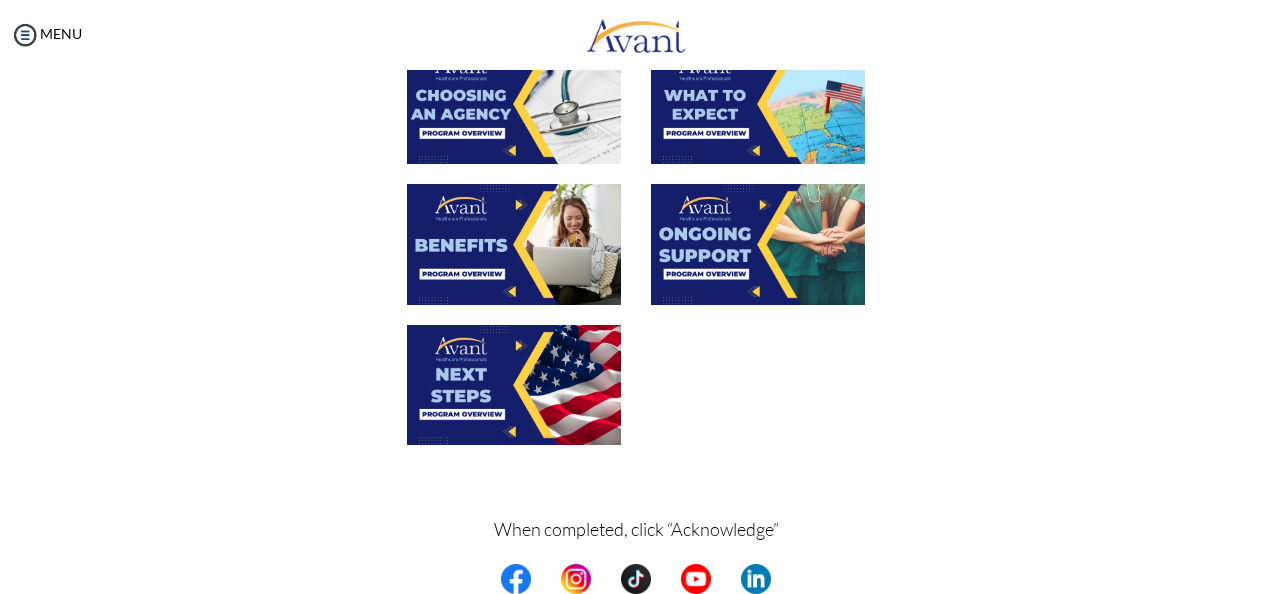 scroll, scrollTop: 780, scrollLeft: 0, axis: vertical 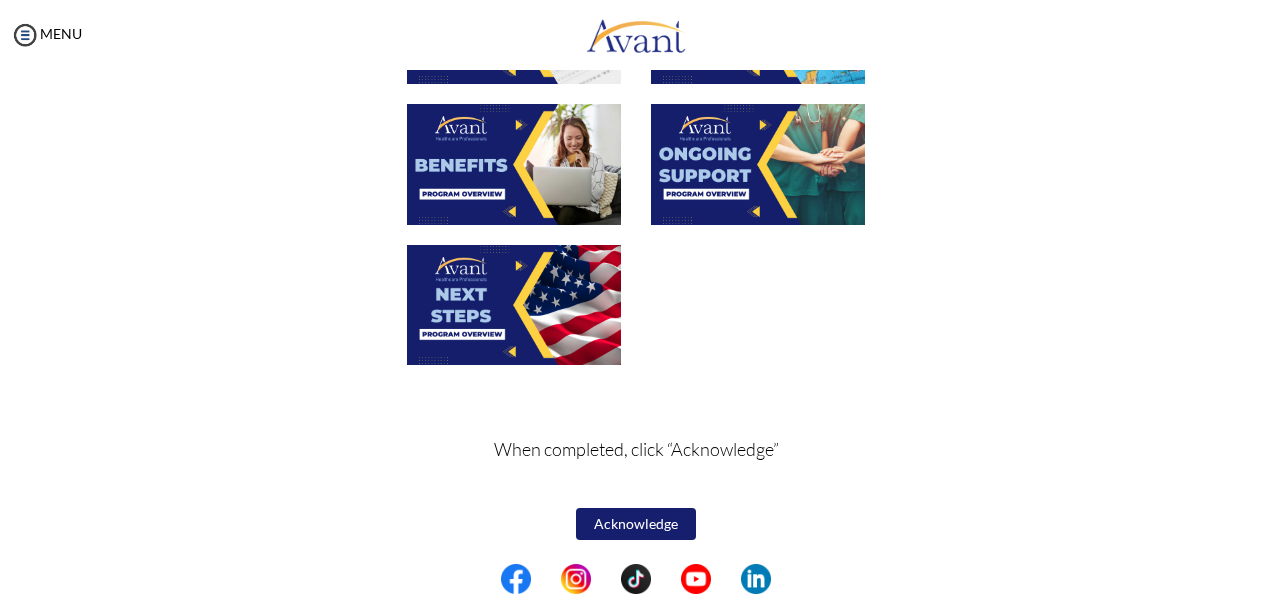 click on "Acknowledge" at bounding box center (636, 524) 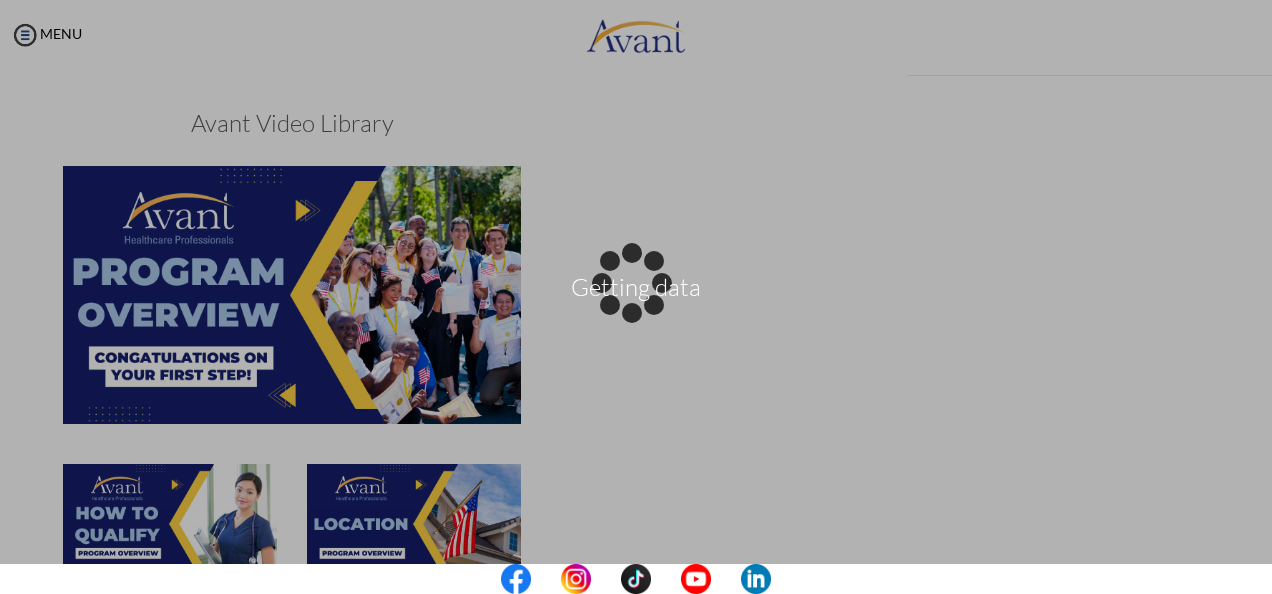 scroll, scrollTop: 782, scrollLeft: 0, axis: vertical 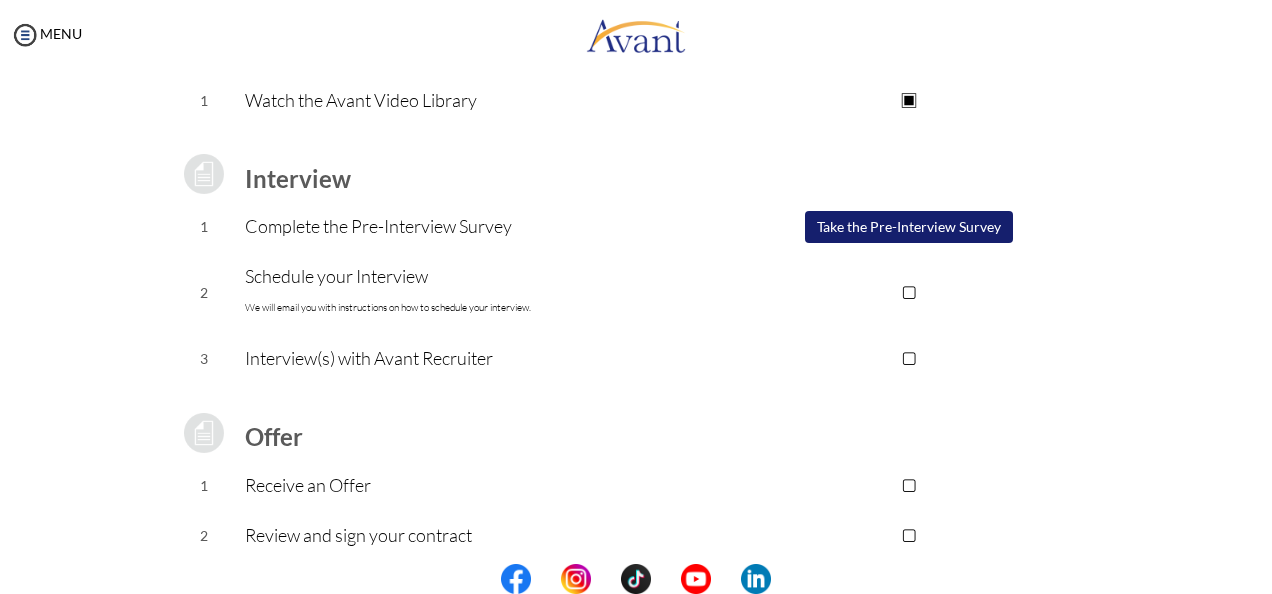 click on "Take the Pre-Interview Survey" at bounding box center [909, 227] 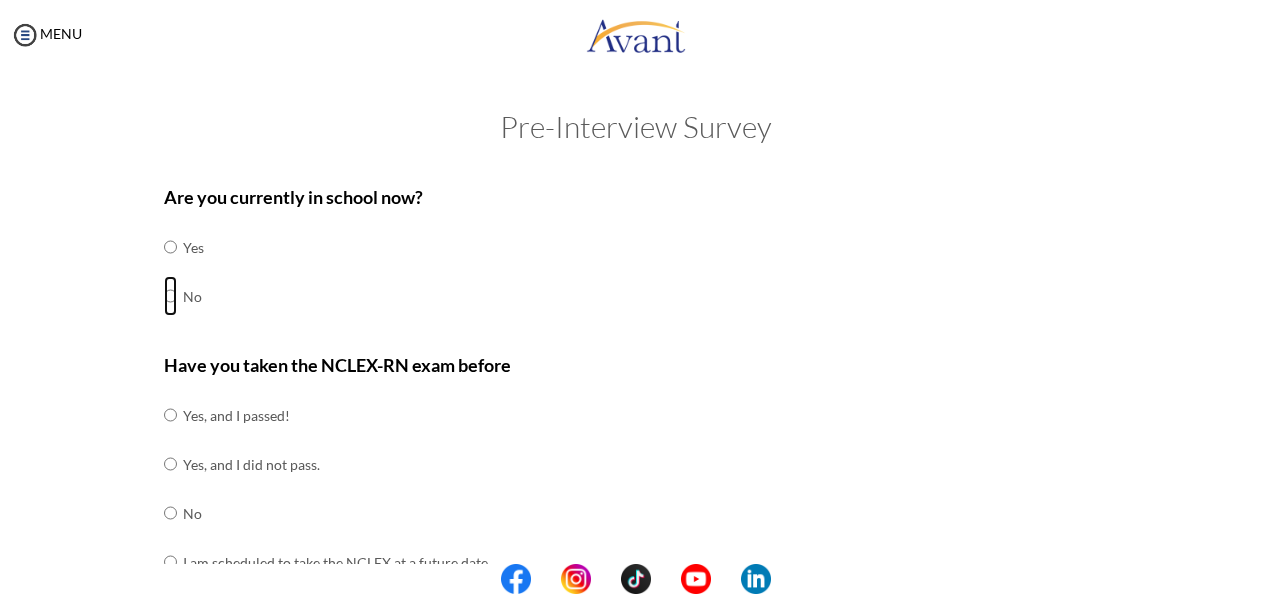 drag, startPoint x: 158, startPoint y: 294, endPoint x: 168, endPoint y: 288, distance: 11.661903 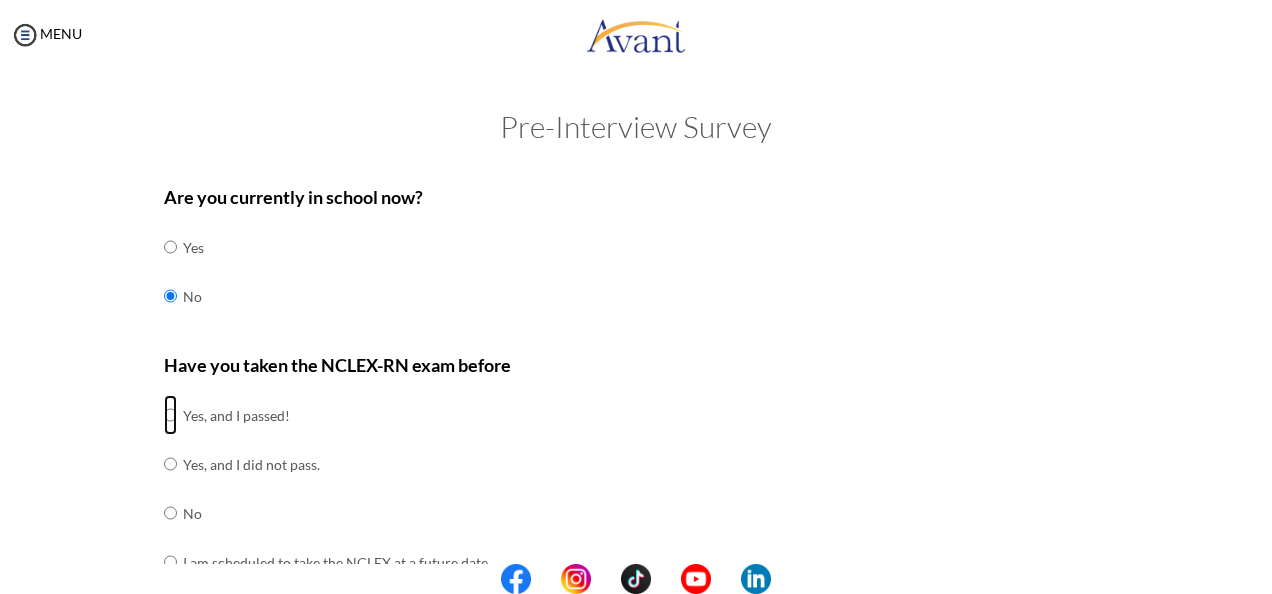 click at bounding box center (170, 415) 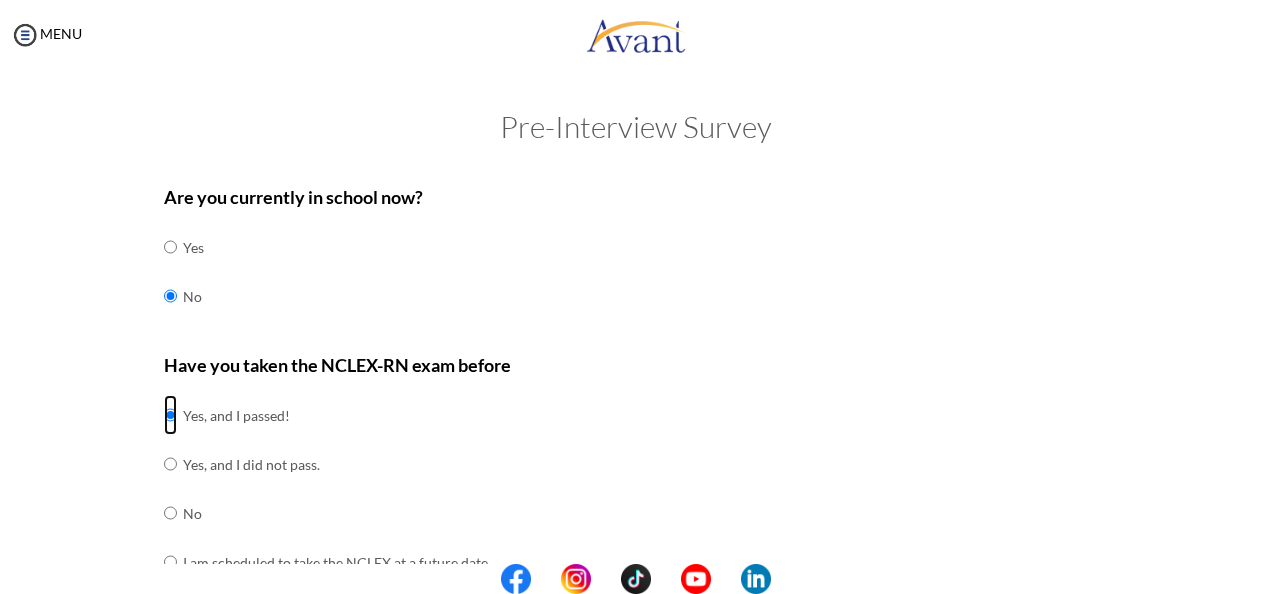 scroll, scrollTop: 300, scrollLeft: 0, axis: vertical 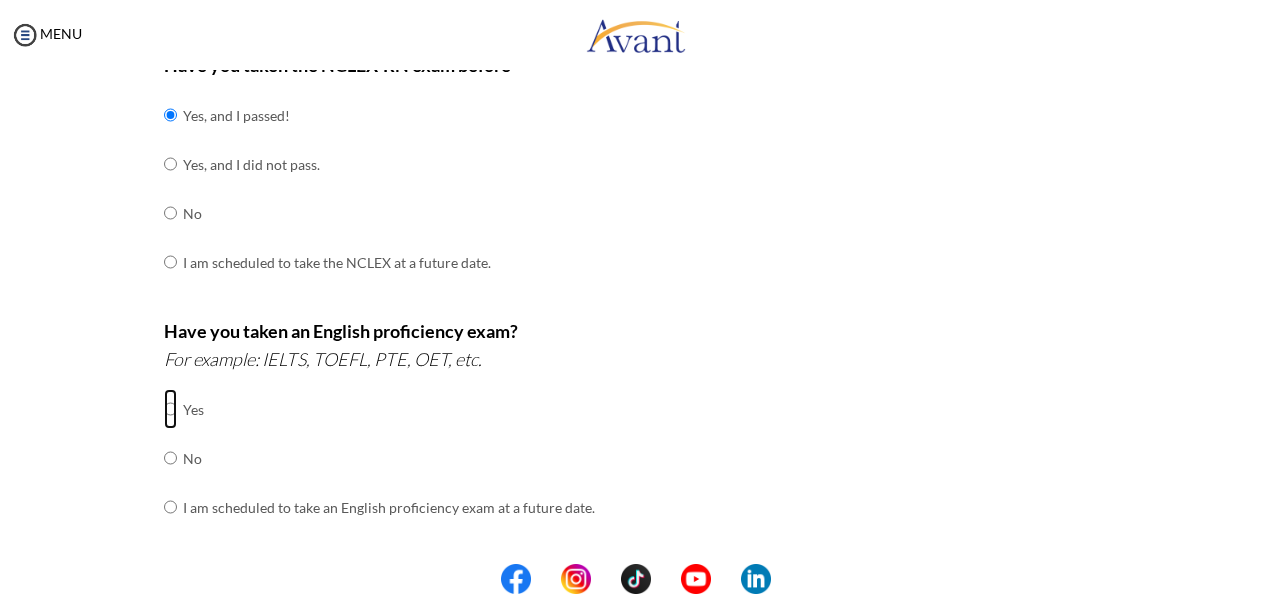 click at bounding box center [170, 409] 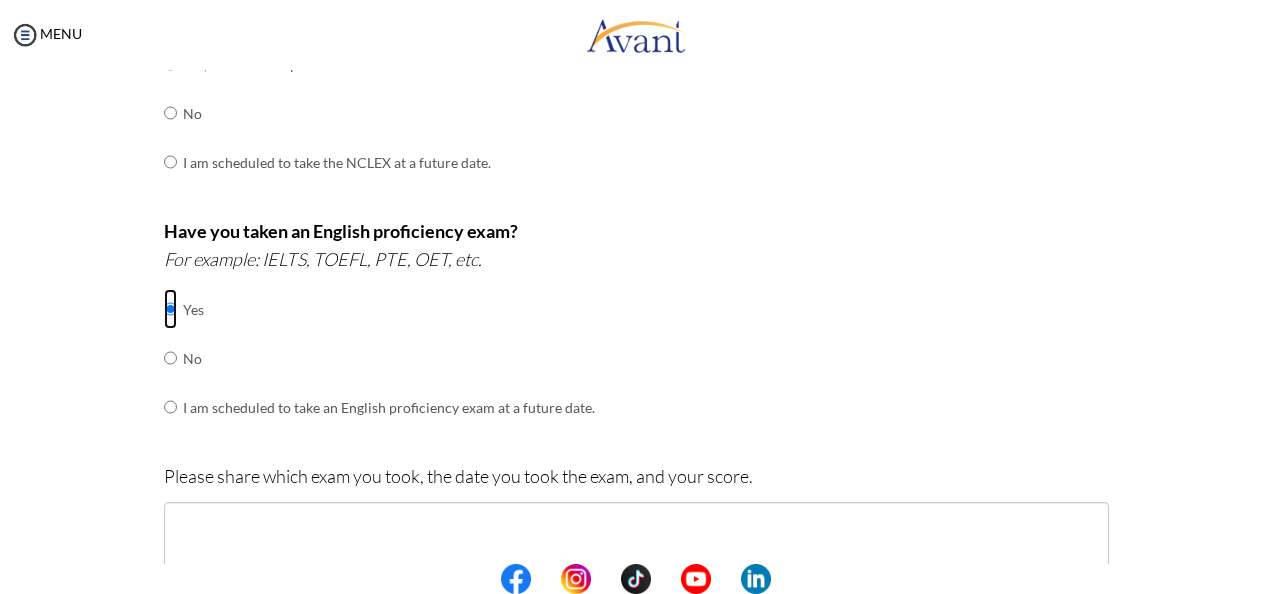 scroll, scrollTop: 600, scrollLeft: 0, axis: vertical 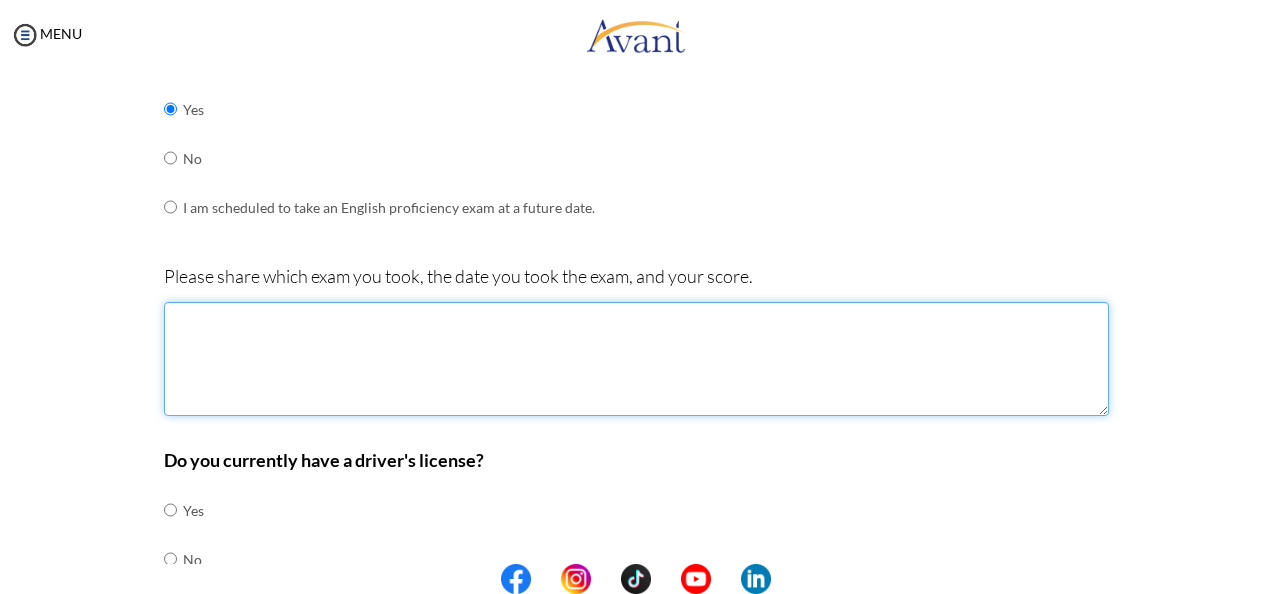 click at bounding box center [636, 359] 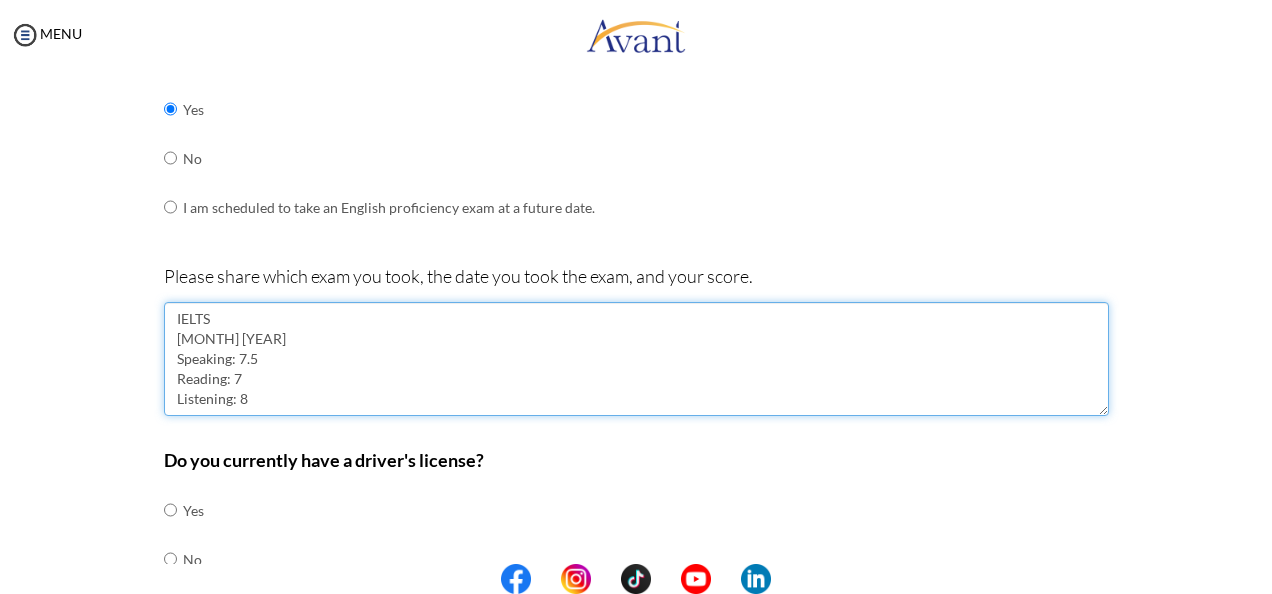 scroll, scrollTop: 12, scrollLeft: 0, axis: vertical 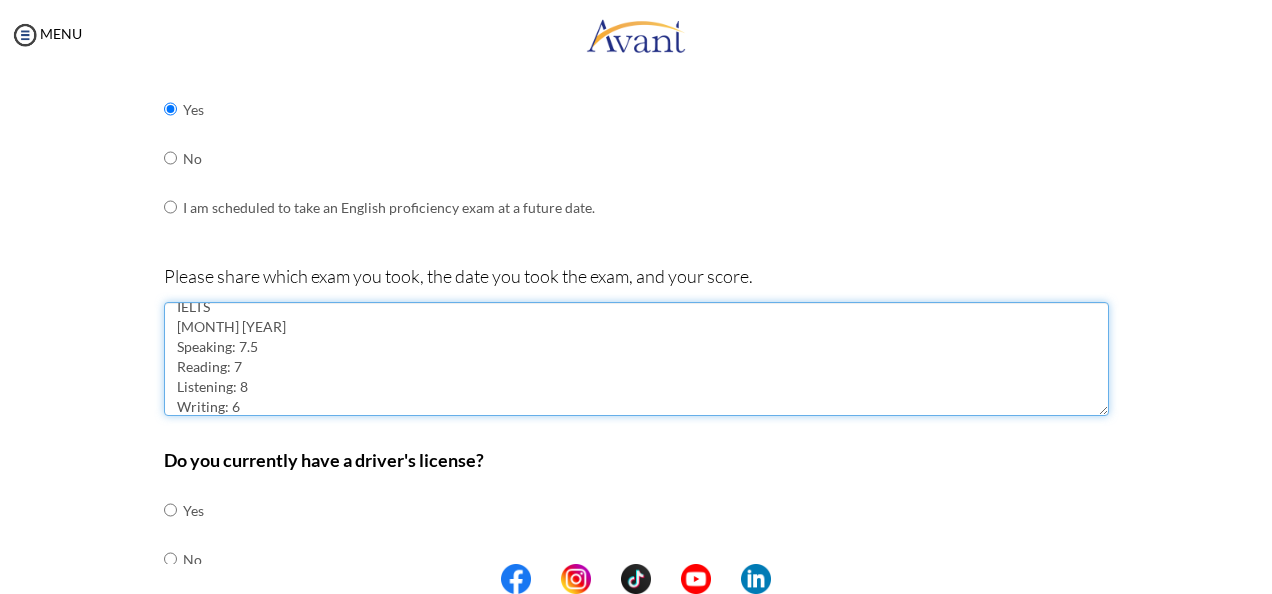 type on "IELTS
[MONTH] [YEAR]
Speaking: 7.5
Reading: 7
Listening: 8
Writing: 6" 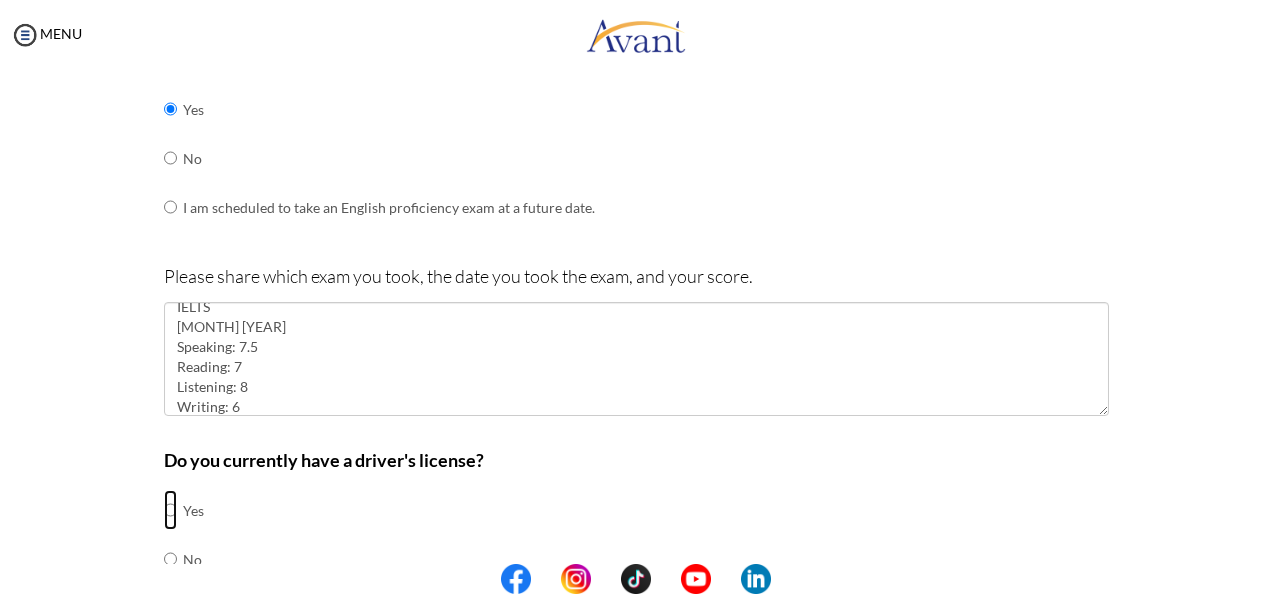 click at bounding box center [170, 510] 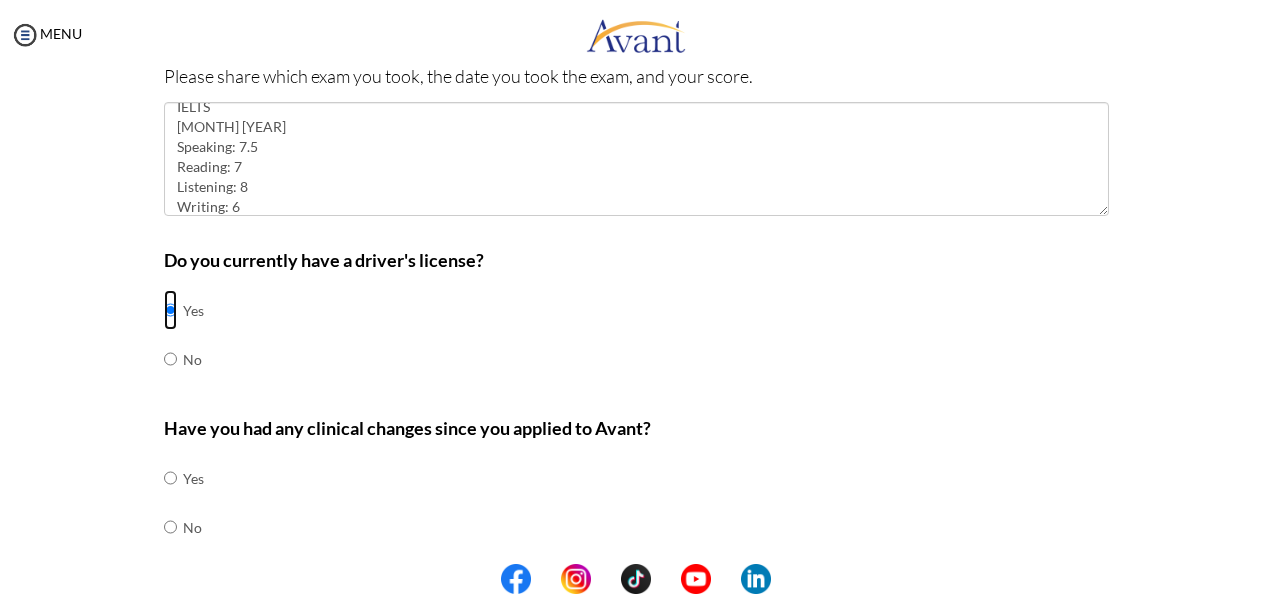 scroll, scrollTop: 865, scrollLeft: 0, axis: vertical 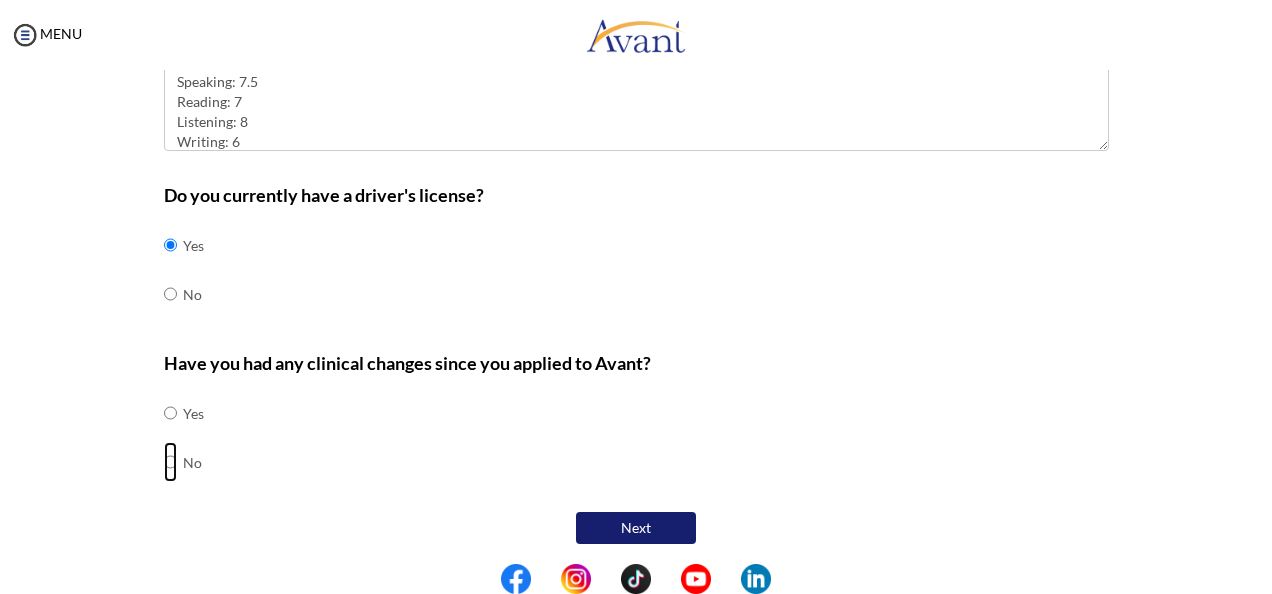 click at bounding box center (170, 413) 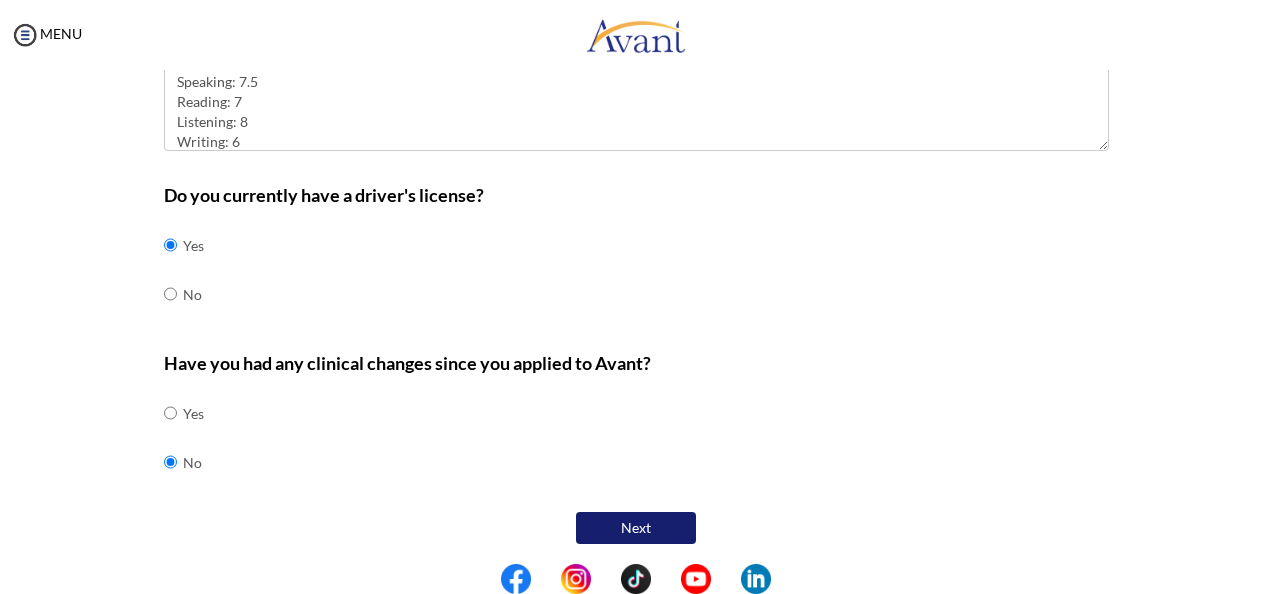 click on "Next" at bounding box center [636, 528] 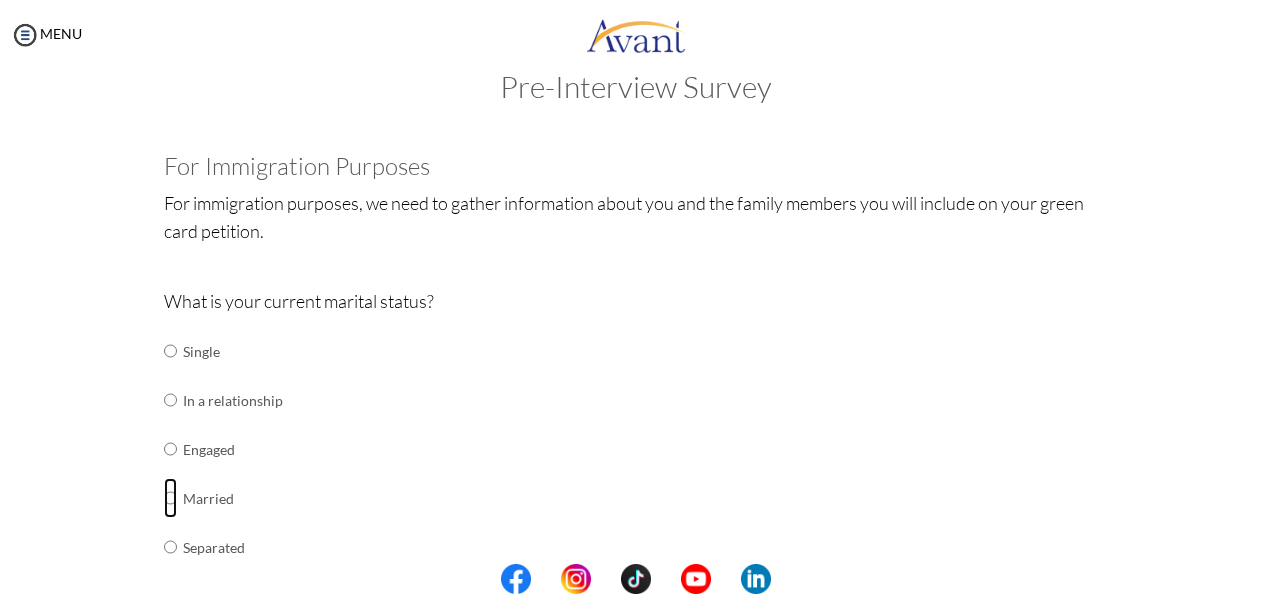 click at bounding box center (170, 351) 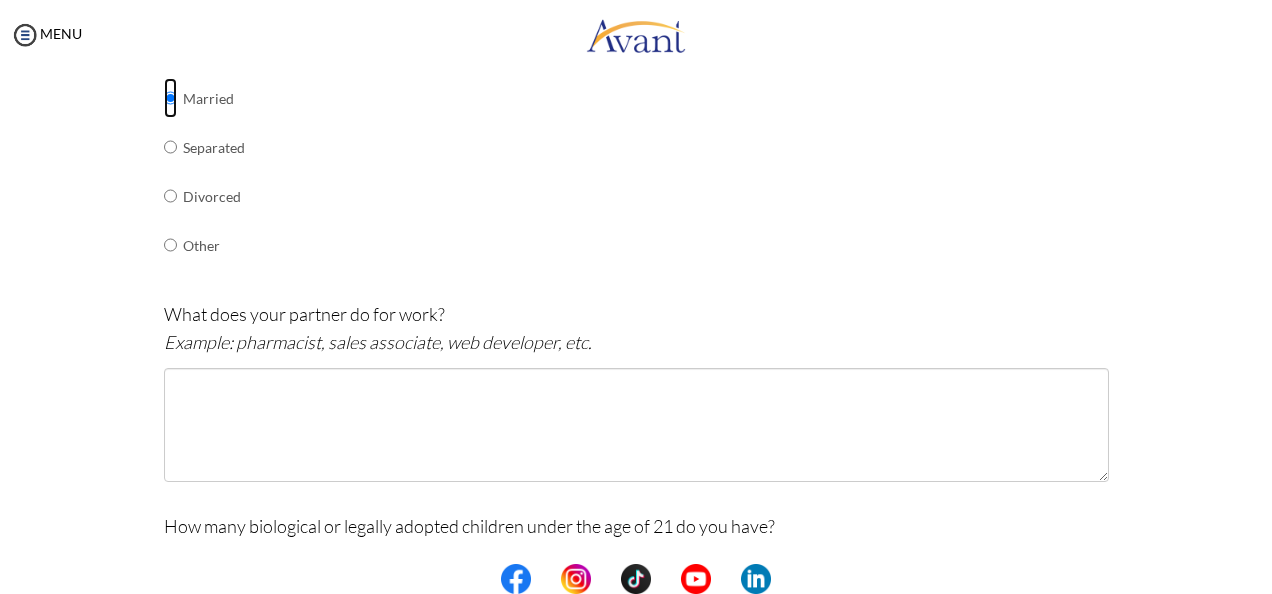scroll, scrollTop: 540, scrollLeft: 0, axis: vertical 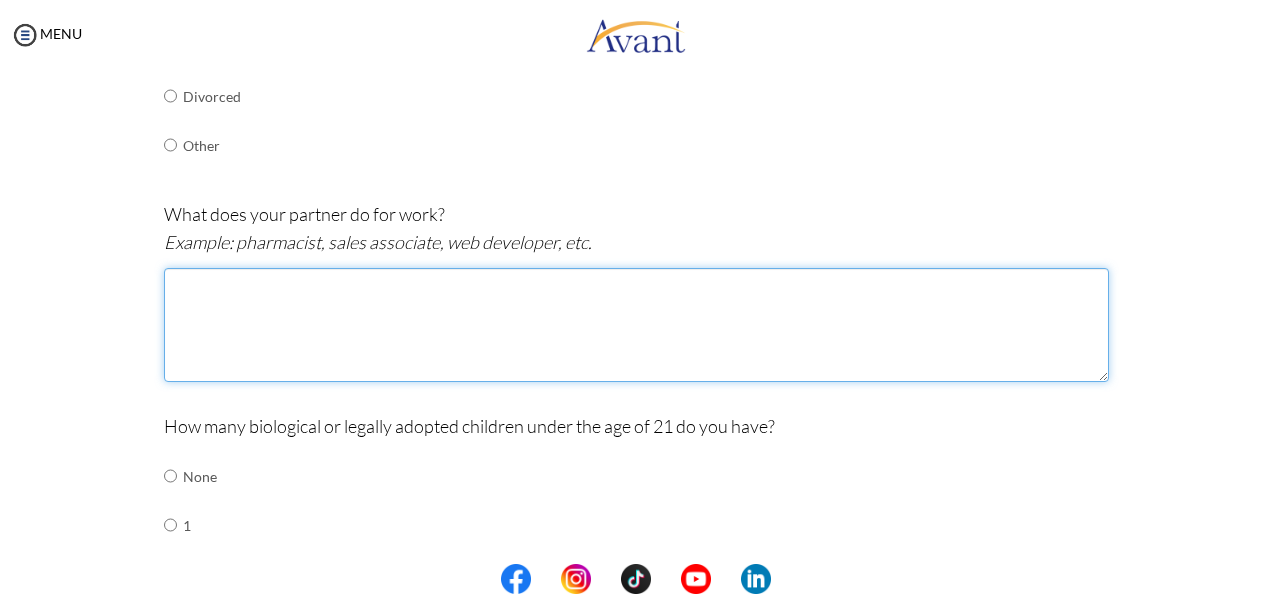click at bounding box center (636, 325) 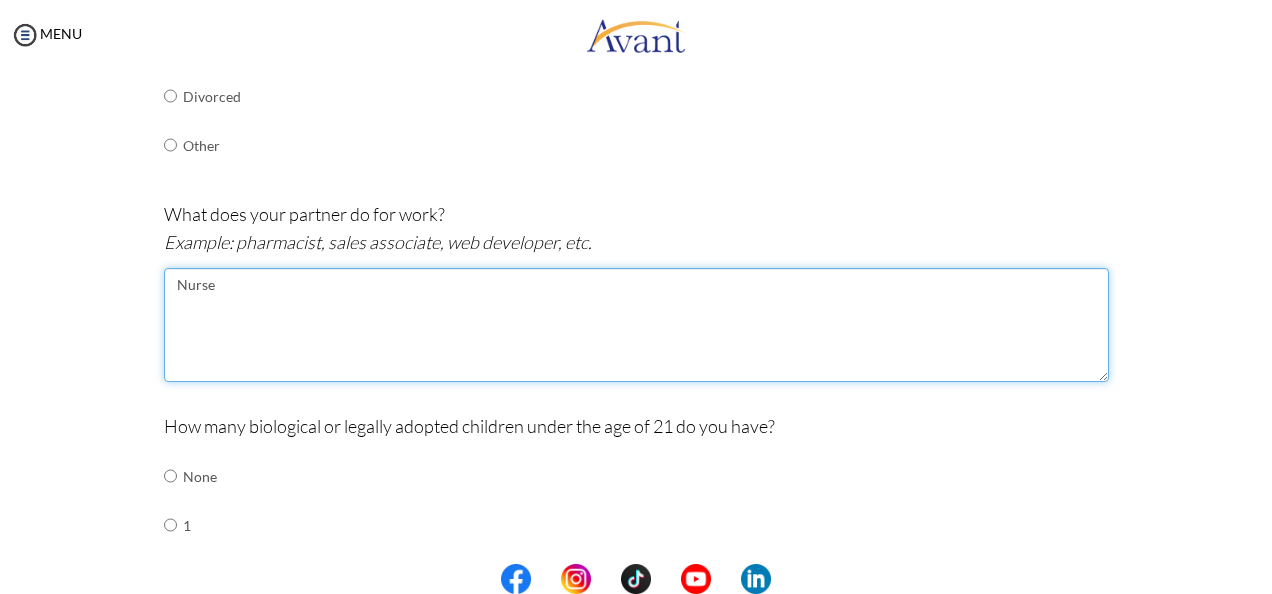scroll, scrollTop: 640, scrollLeft: 0, axis: vertical 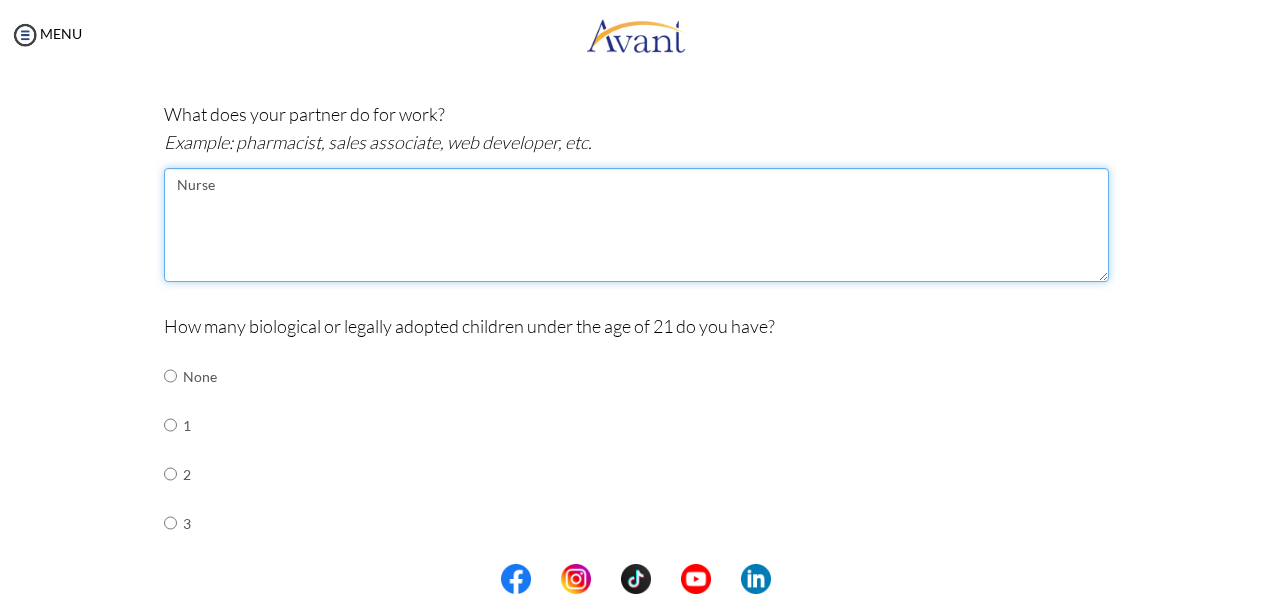 type on "Nurse" 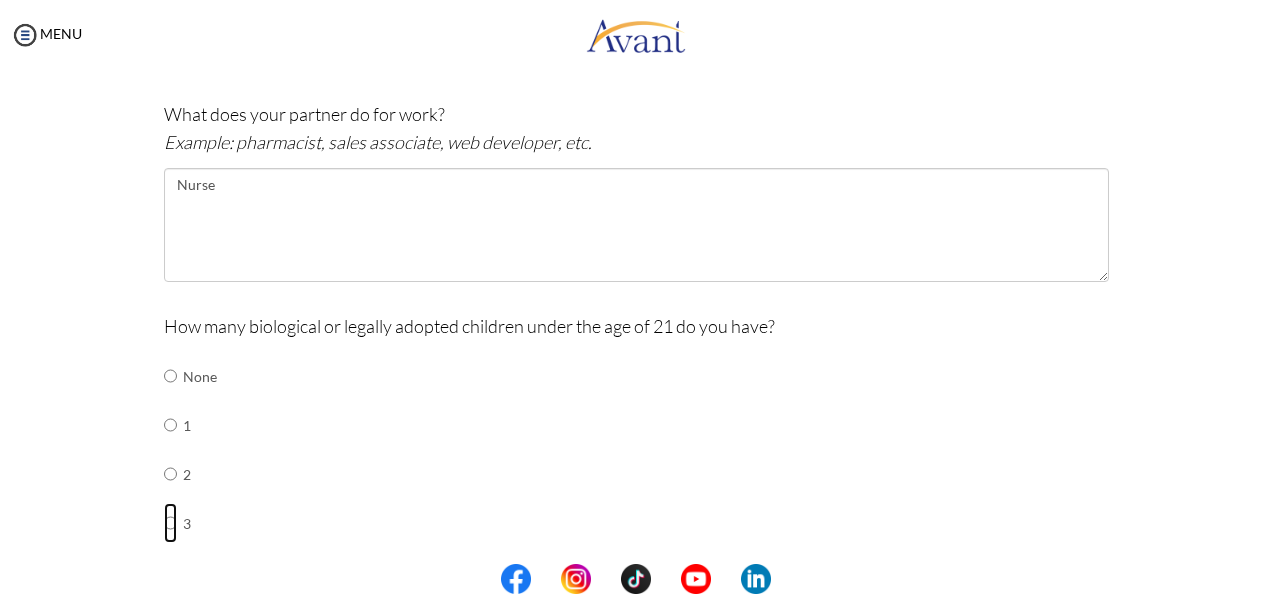 click at bounding box center (170, 376) 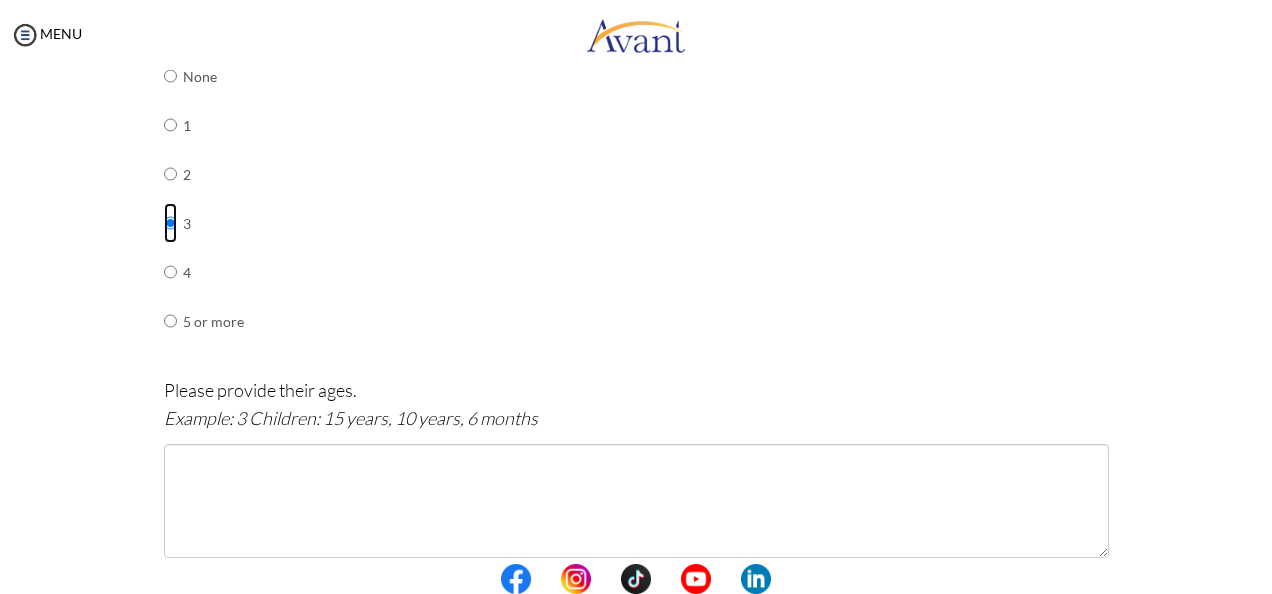 scroll, scrollTop: 1040, scrollLeft: 0, axis: vertical 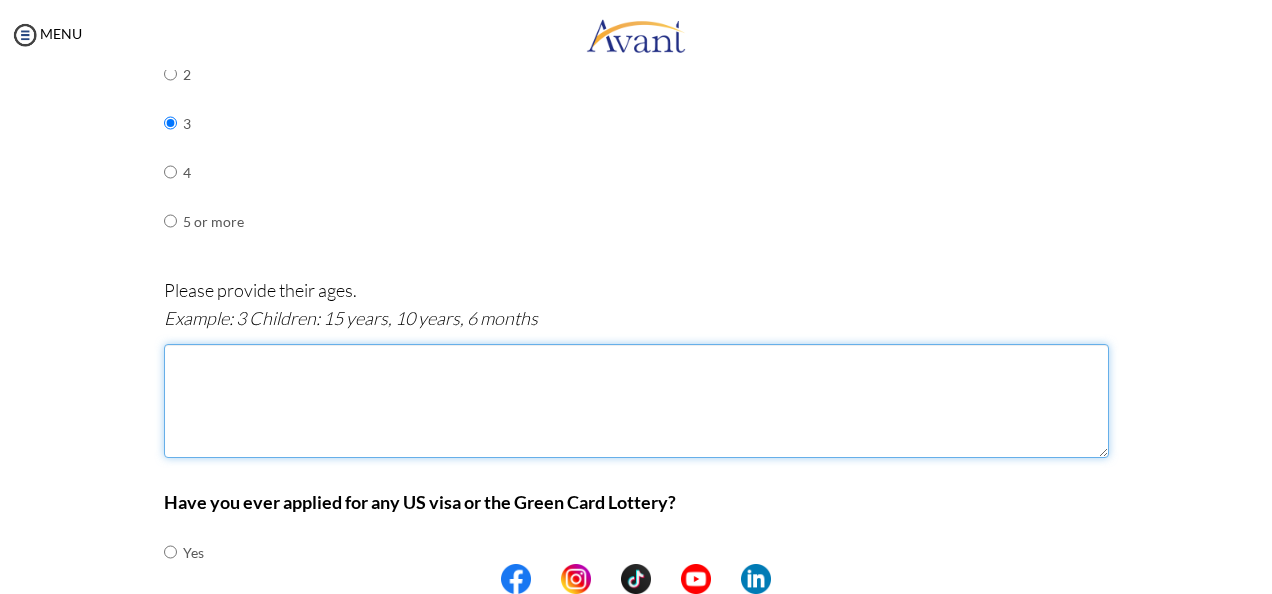 click at bounding box center [636, 401] 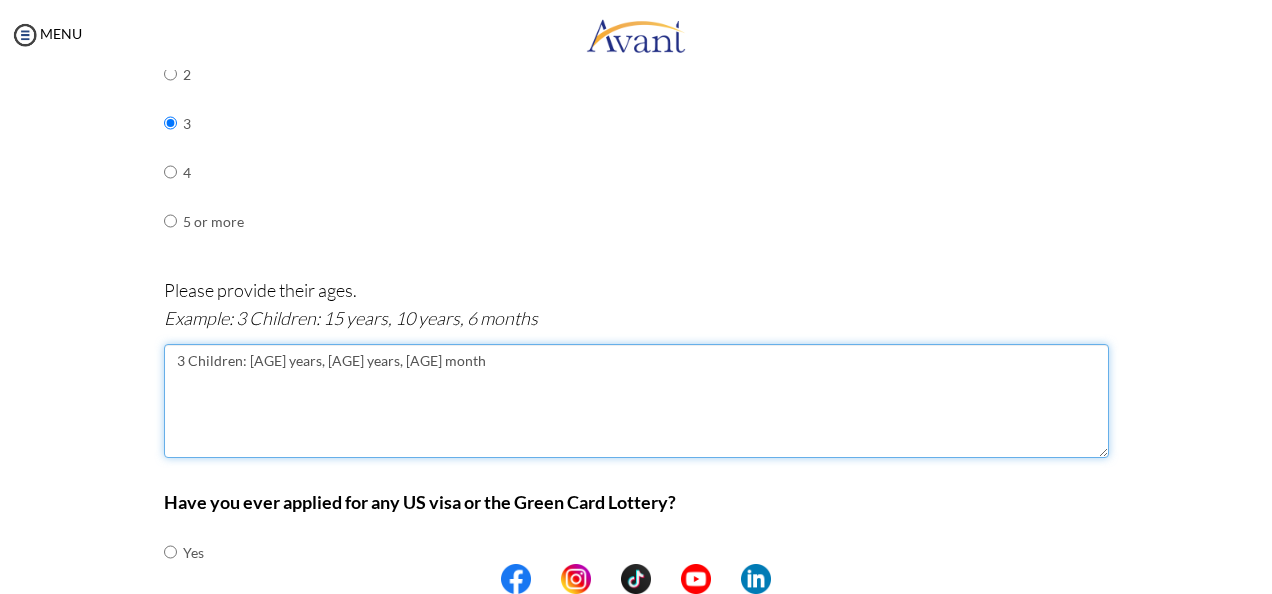 scroll, scrollTop: 1178, scrollLeft: 0, axis: vertical 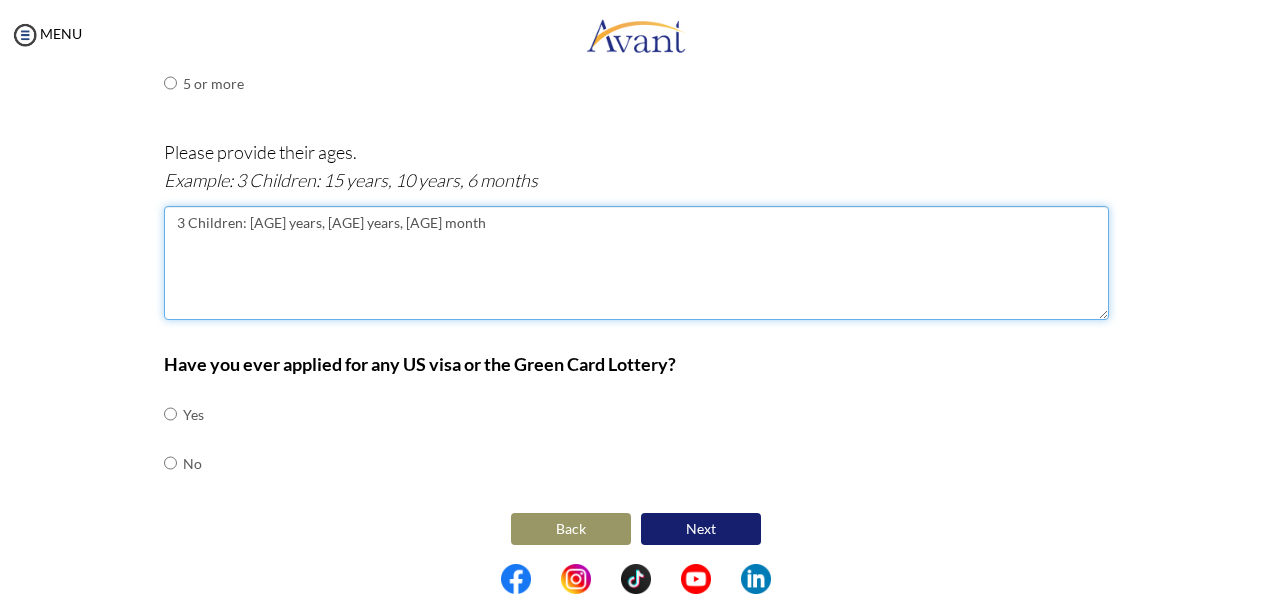 type on "3 Children: [AGE] years, [AGE] years, [AGE] month" 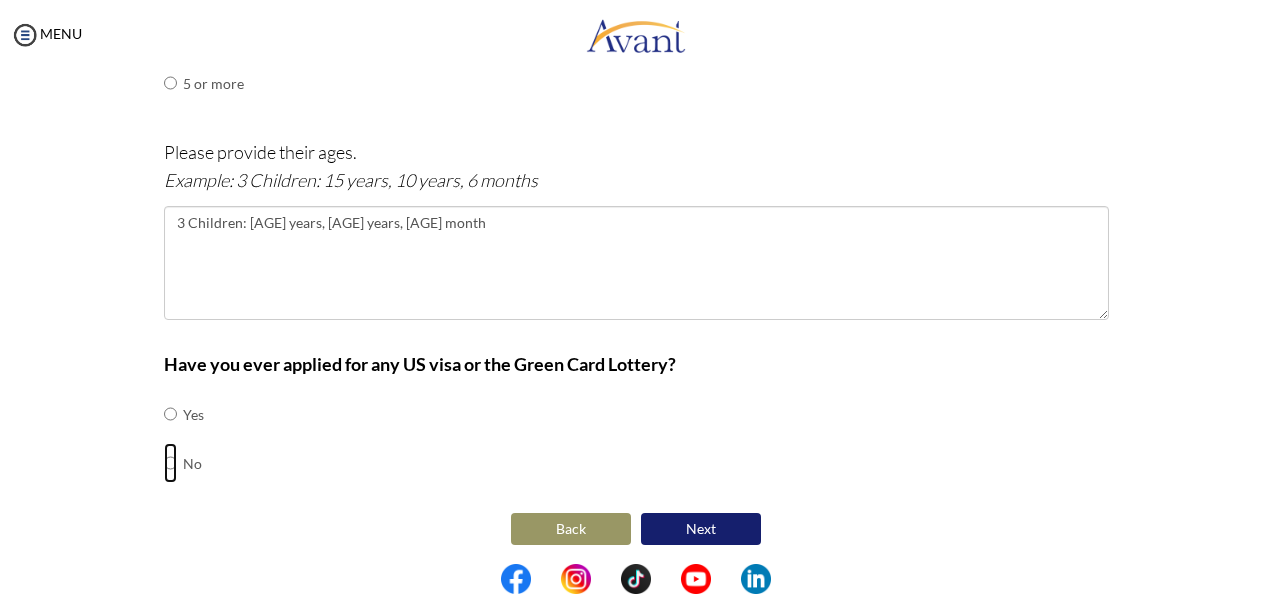 click at bounding box center [170, 414] 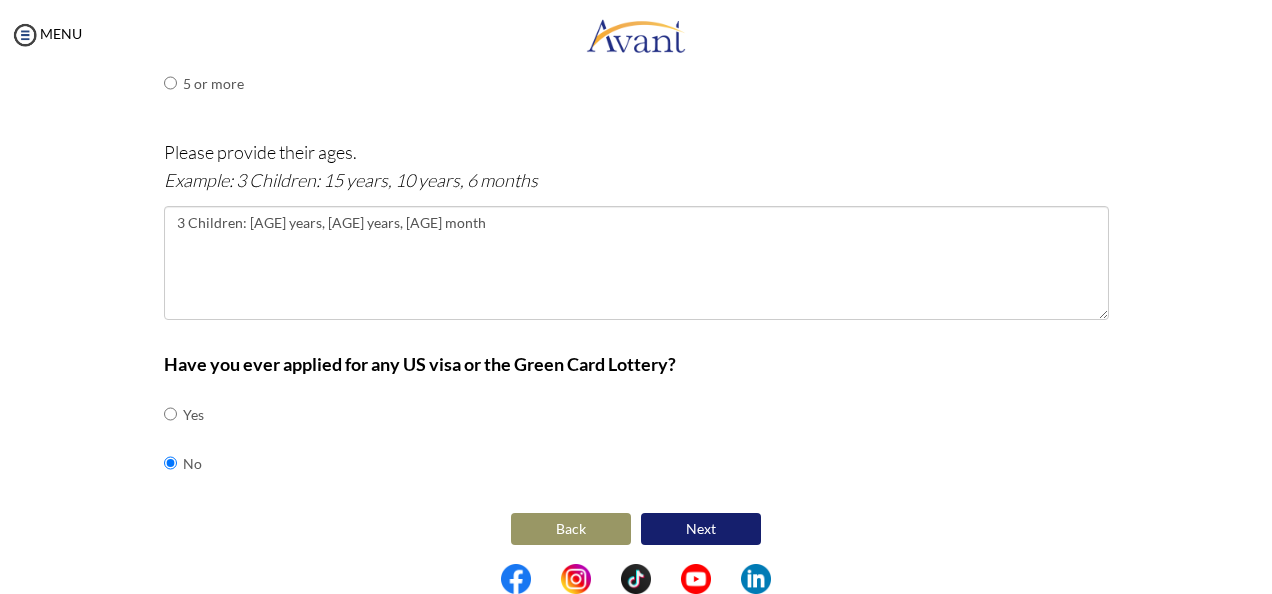click on "Next" at bounding box center [701, 529] 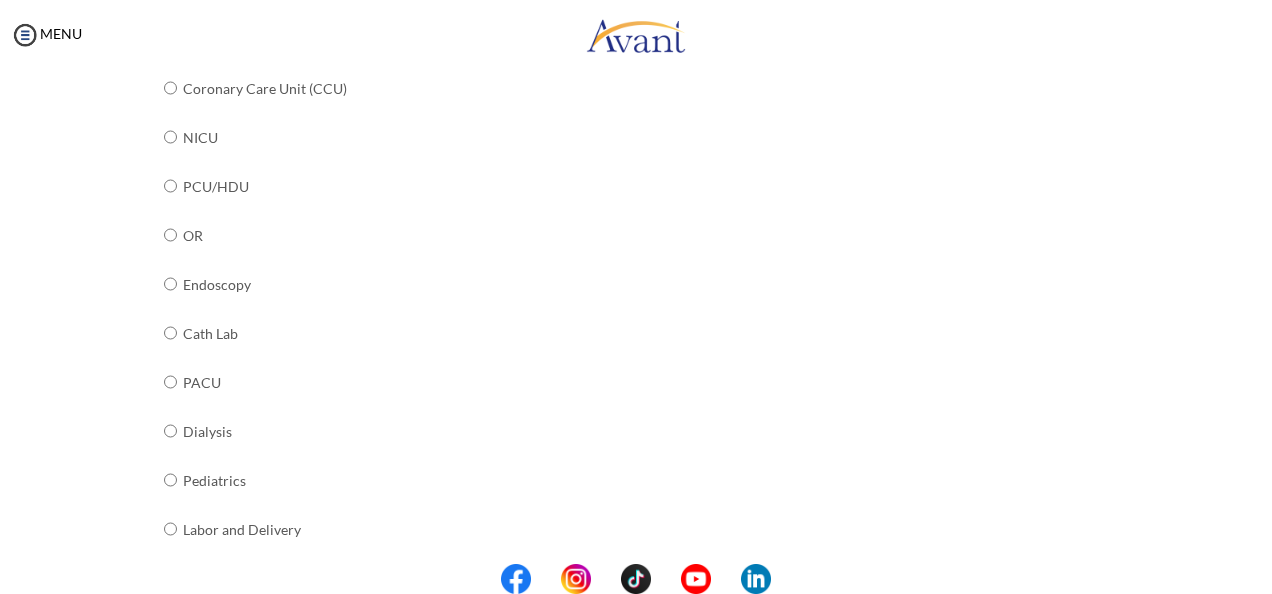 scroll, scrollTop: 640, scrollLeft: 0, axis: vertical 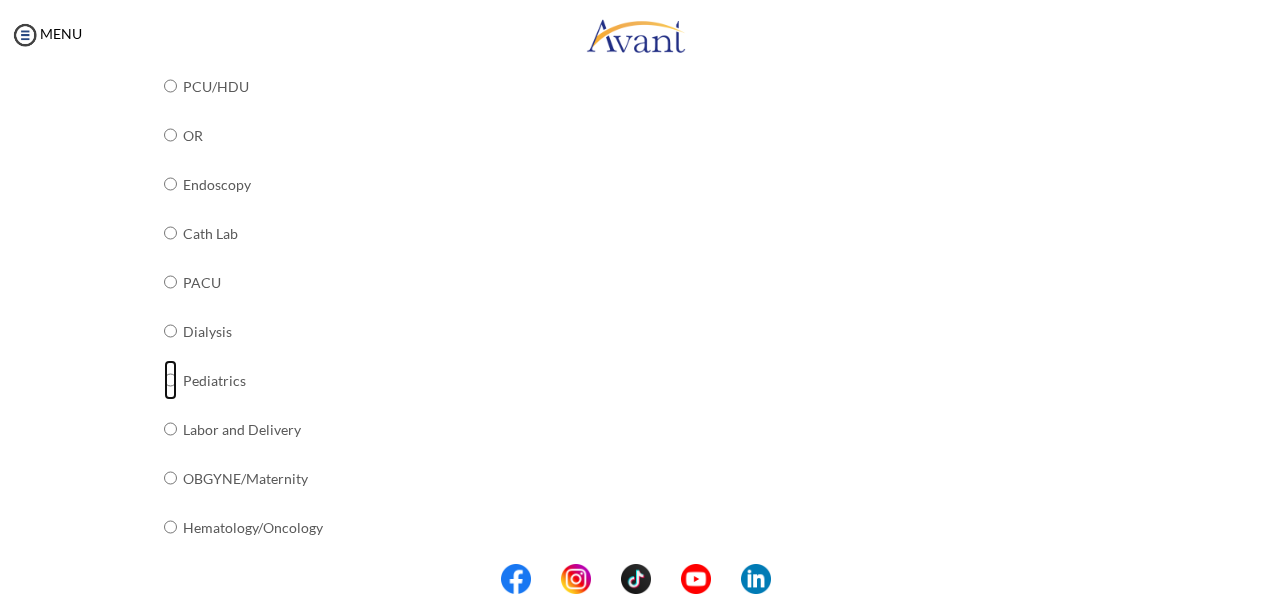 click at bounding box center (170, -257) 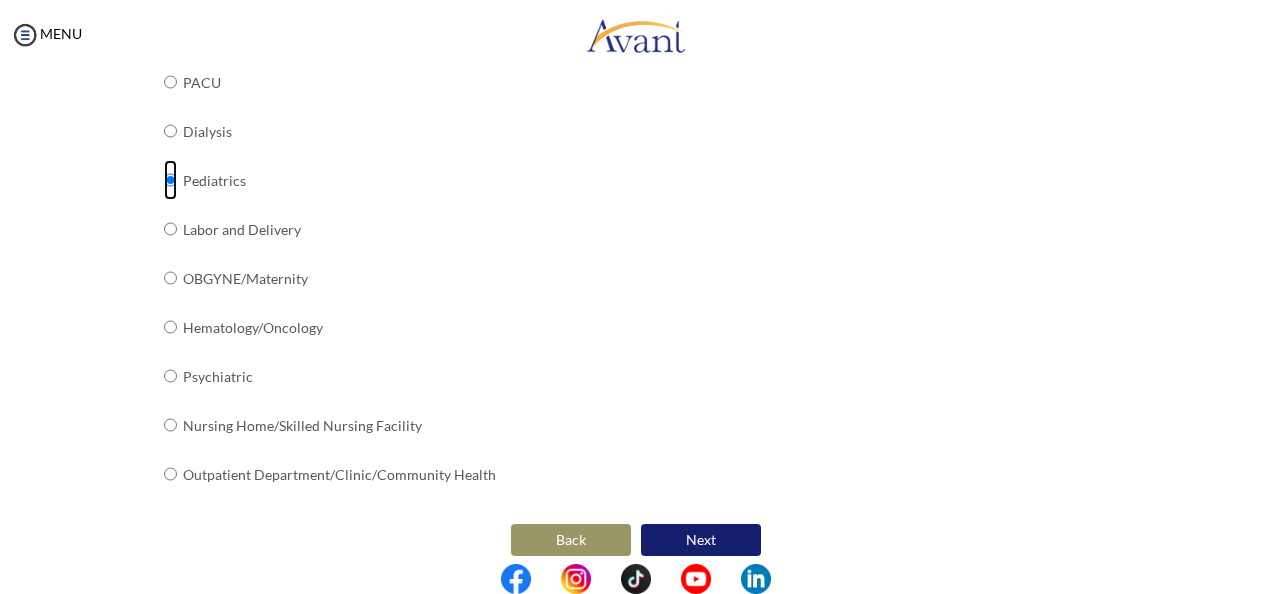 scroll, scrollTop: 740, scrollLeft: 0, axis: vertical 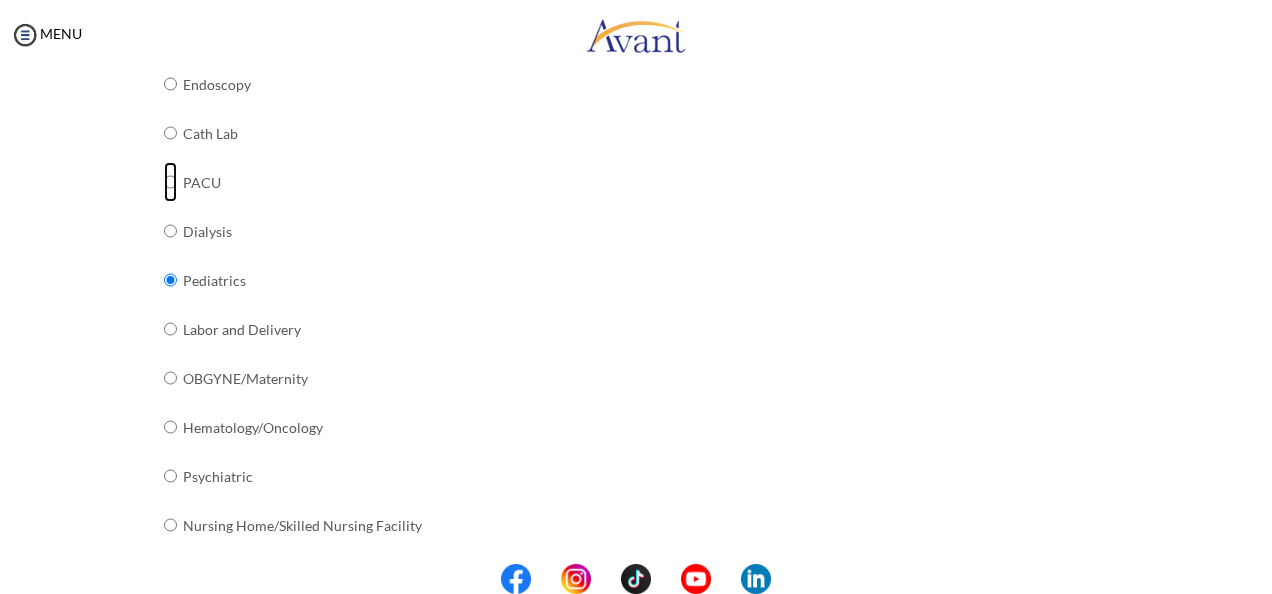 click at bounding box center (170, -357) 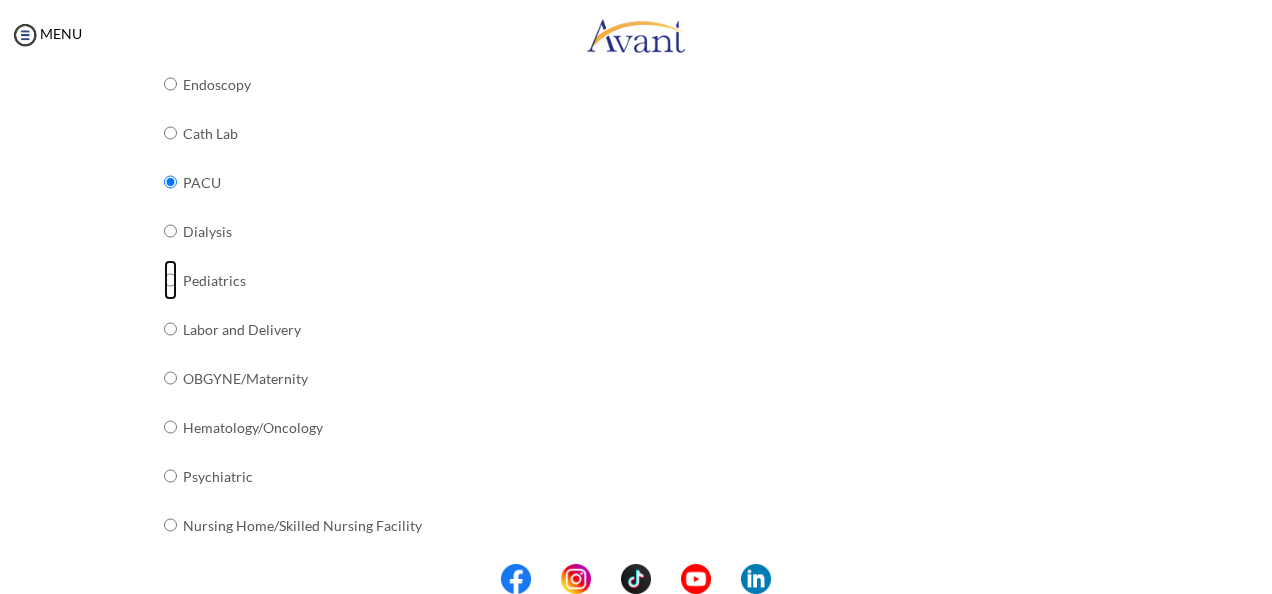 click at bounding box center (170, -357) 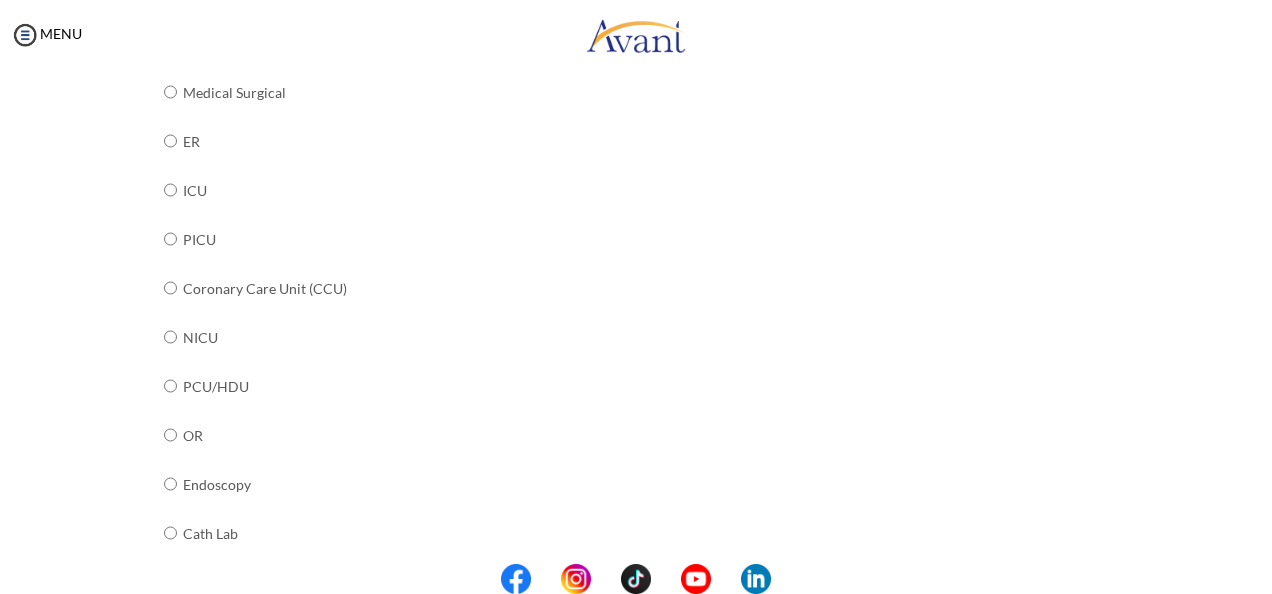 scroll, scrollTop: 240, scrollLeft: 0, axis: vertical 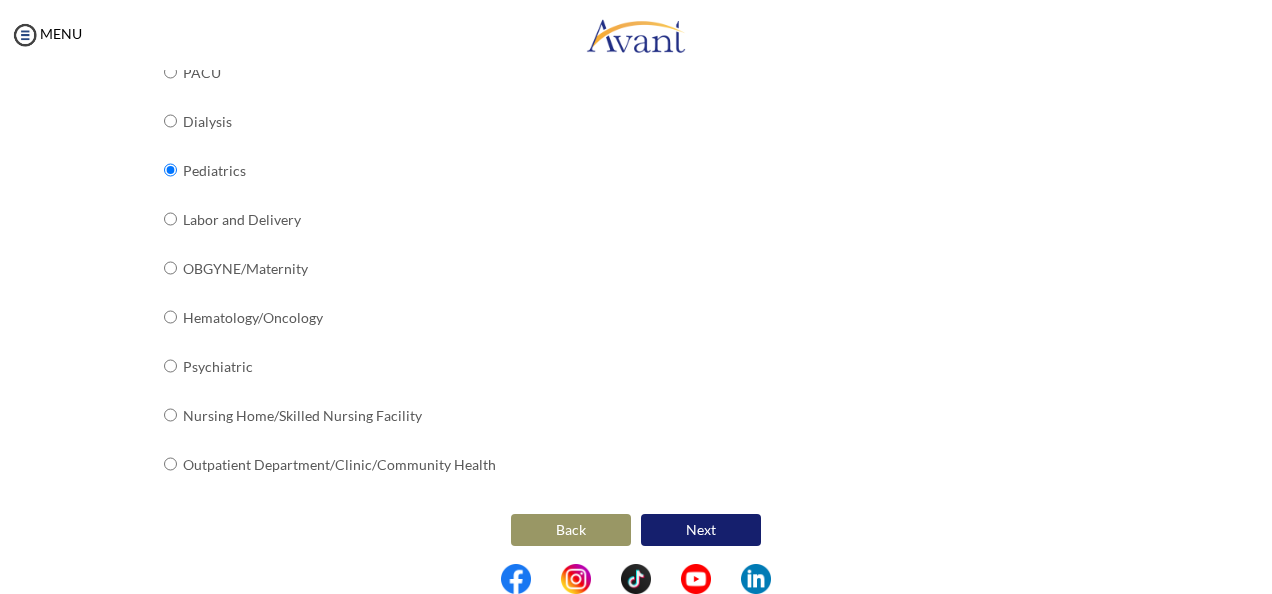 click on "Next" at bounding box center (701, 530) 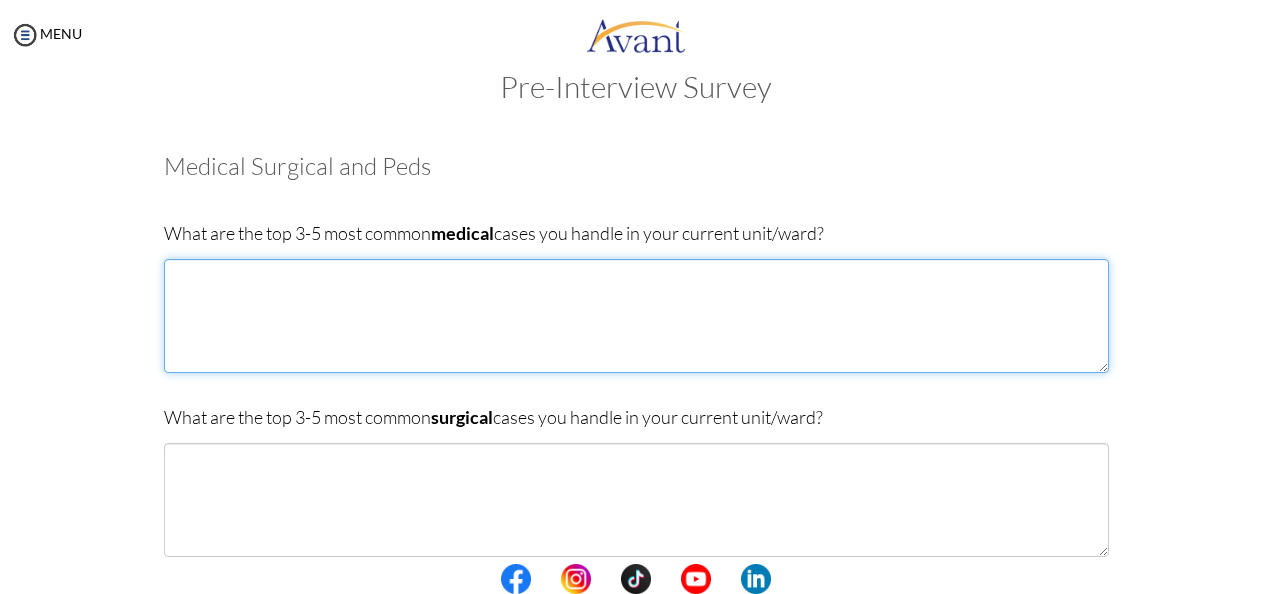 click at bounding box center (636, 316) 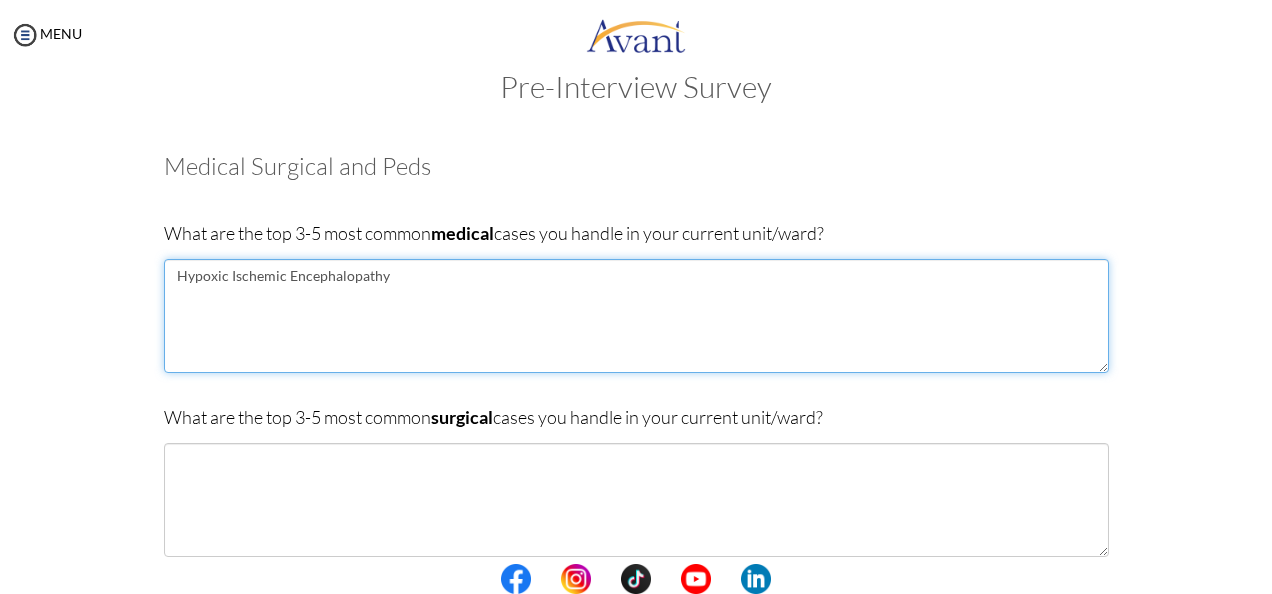 click on "Hypoxic Ischemic Encephalopathy" at bounding box center (636, 316) 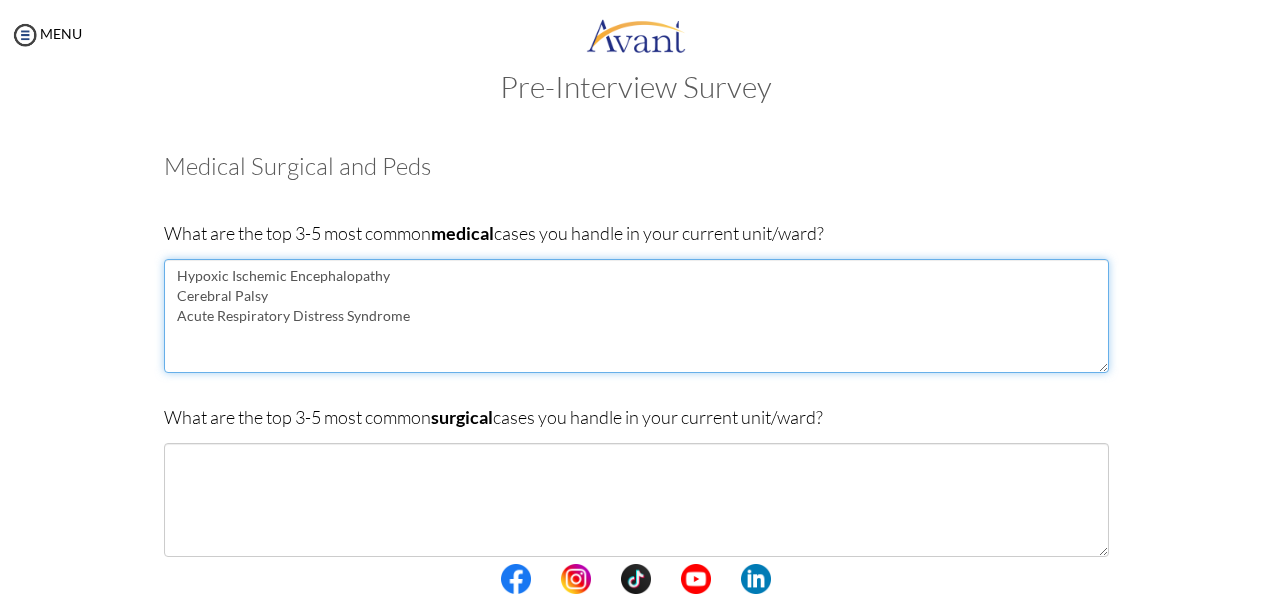 type on "Hypoxic Ischemic Encephalopathy
Cerebral Palsy
Acute Respiratory Distress Syndrome" 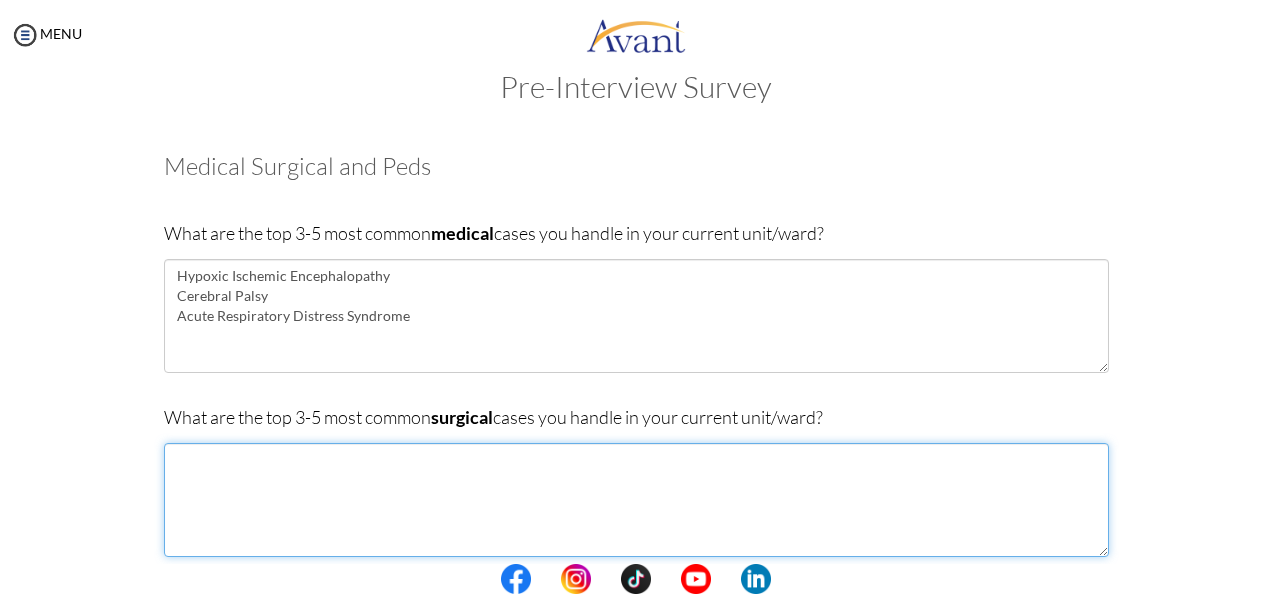 click at bounding box center [636, 500] 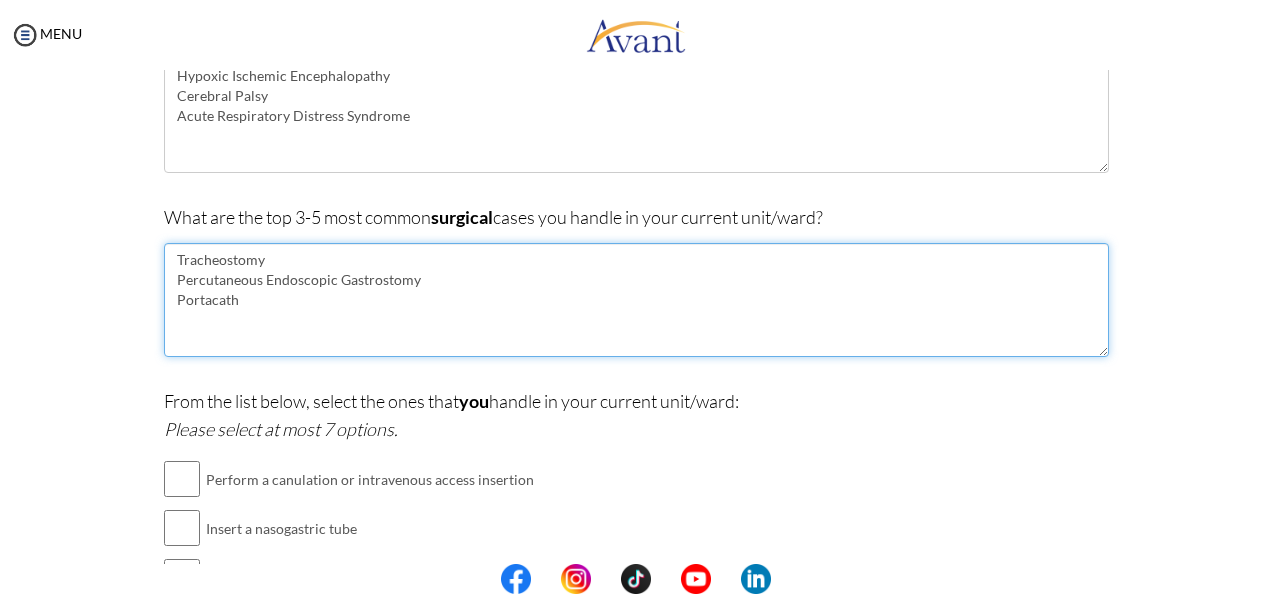 scroll, scrollTop: 440, scrollLeft: 0, axis: vertical 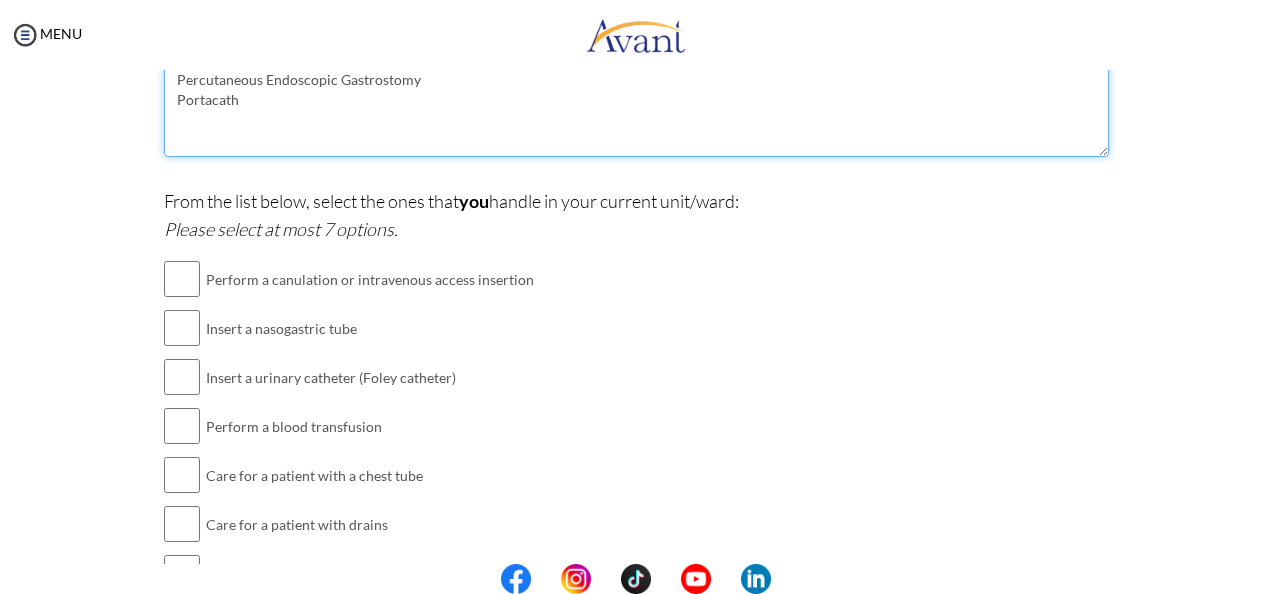 type on "Tracheostomy
Percutaneous Endoscopic Gastrostomy
Portacath" 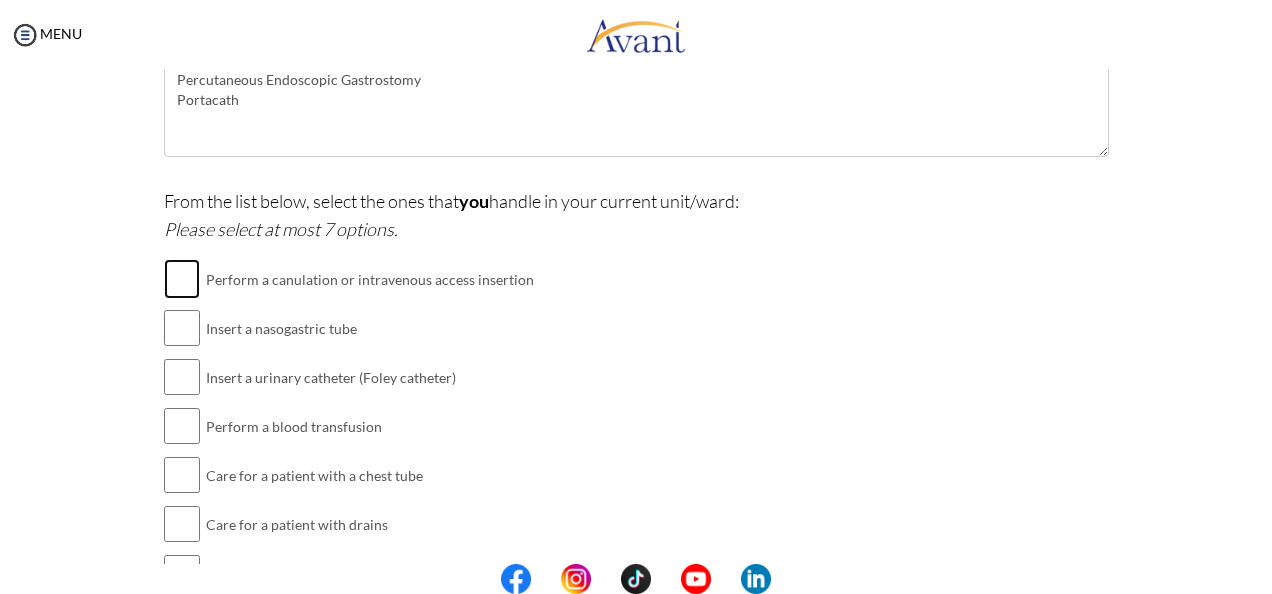 click at bounding box center (182, 279) 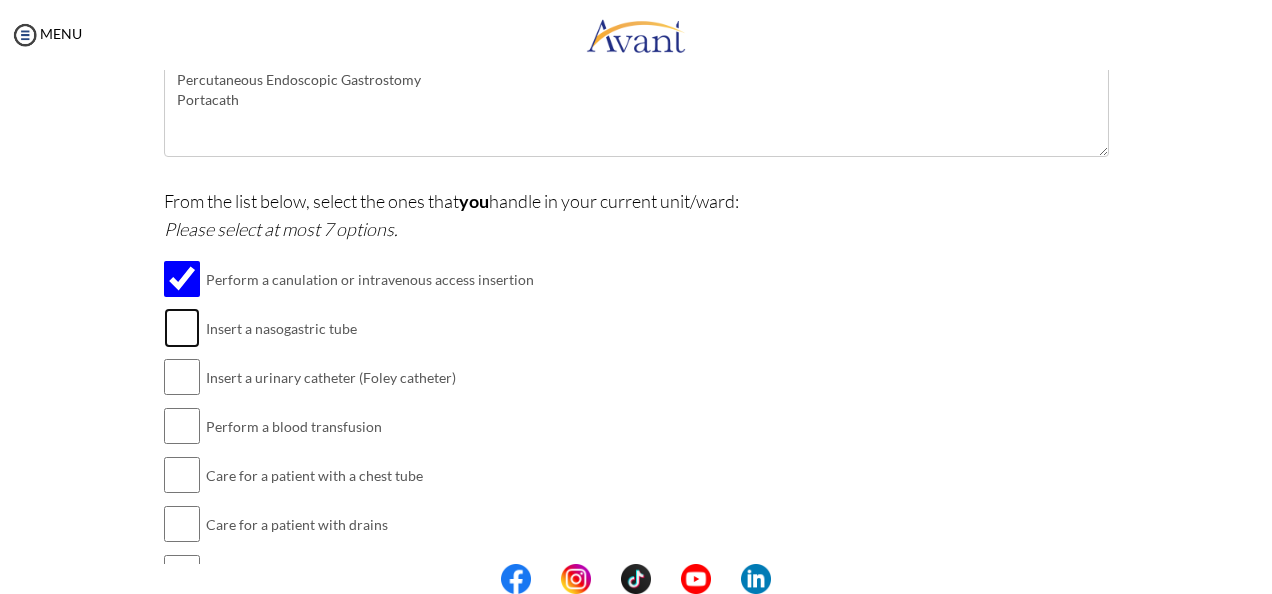 click at bounding box center (182, 328) 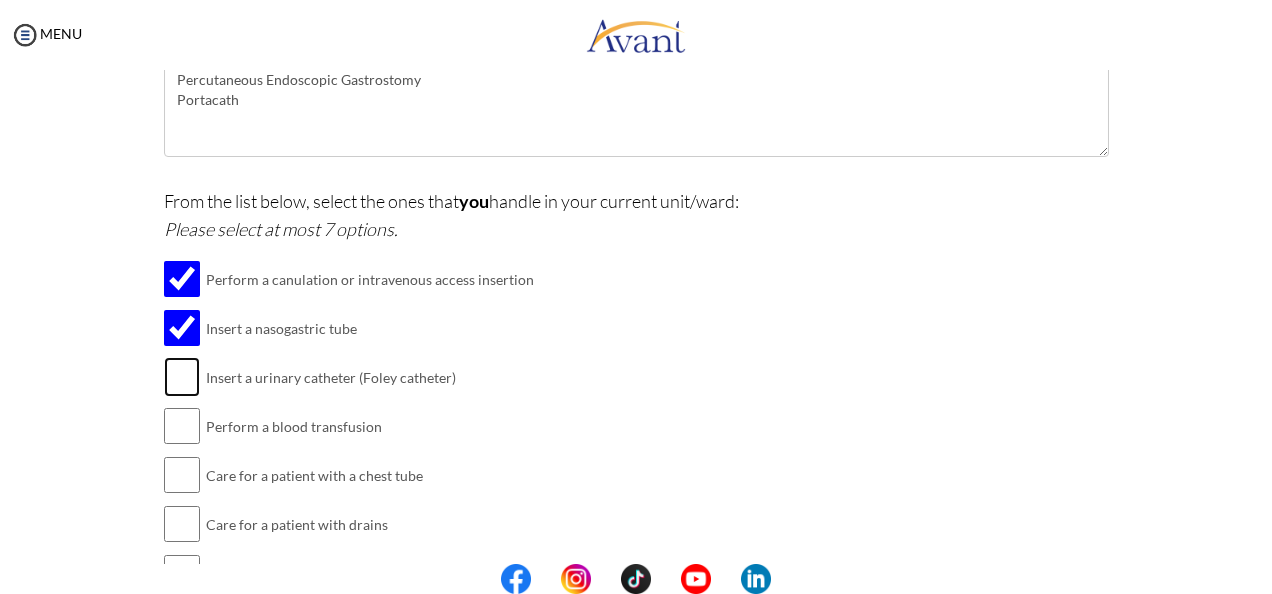 click at bounding box center [182, 377] 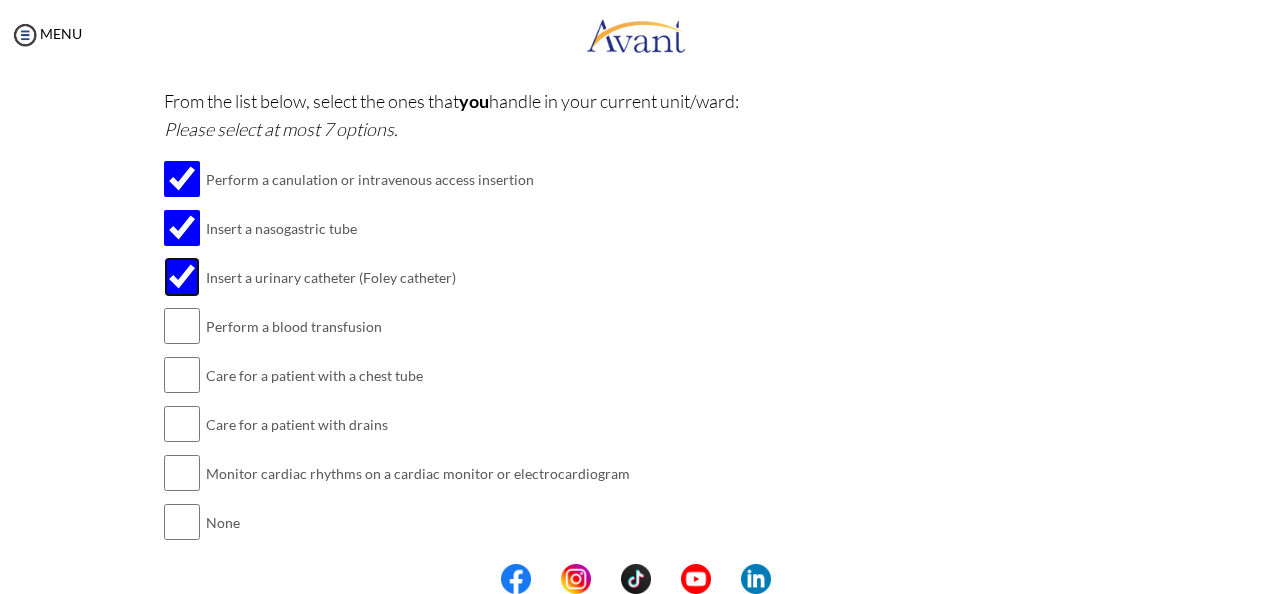 scroll, scrollTop: 601, scrollLeft: 0, axis: vertical 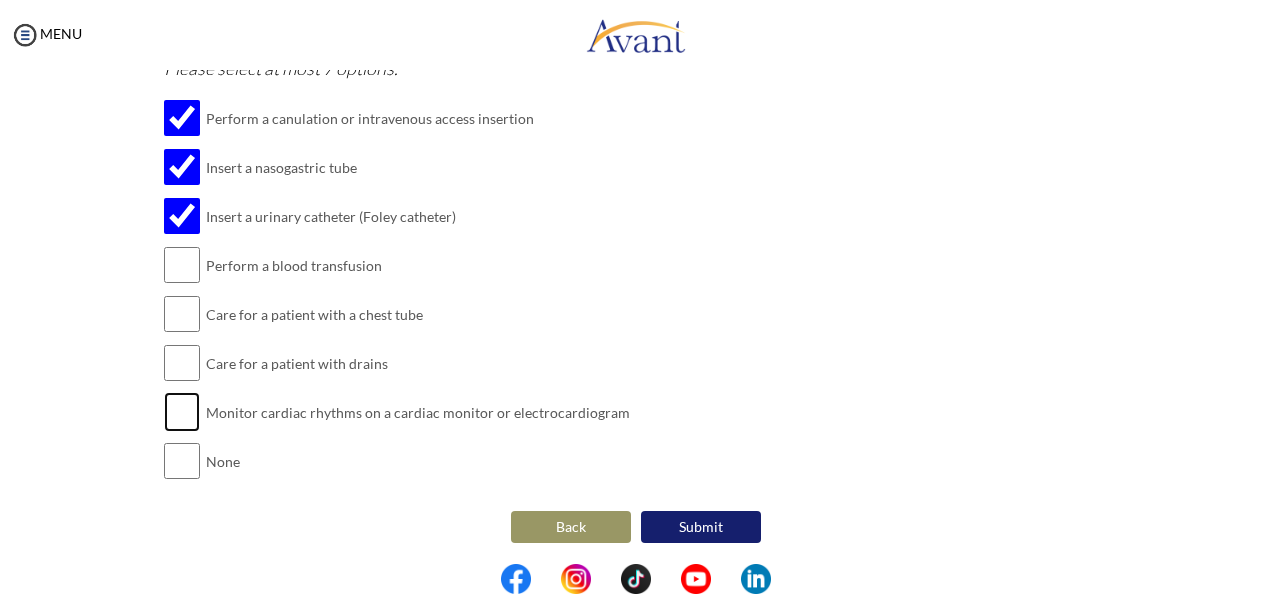 click at bounding box center [182, 412] 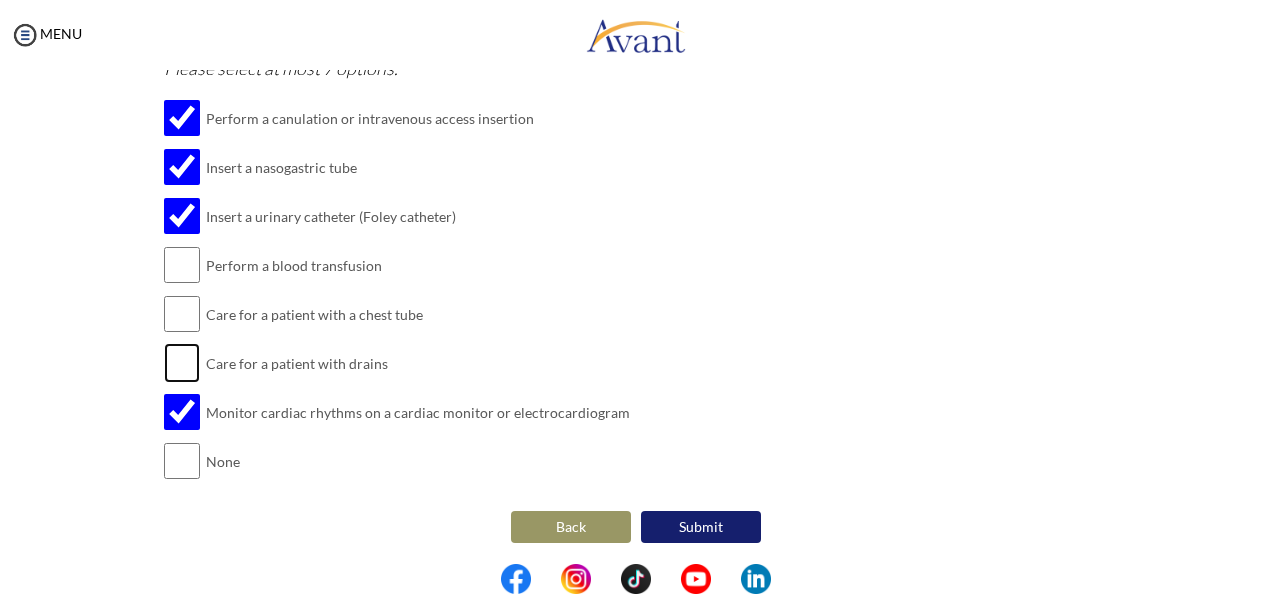 click at bounding box center [182, 363] 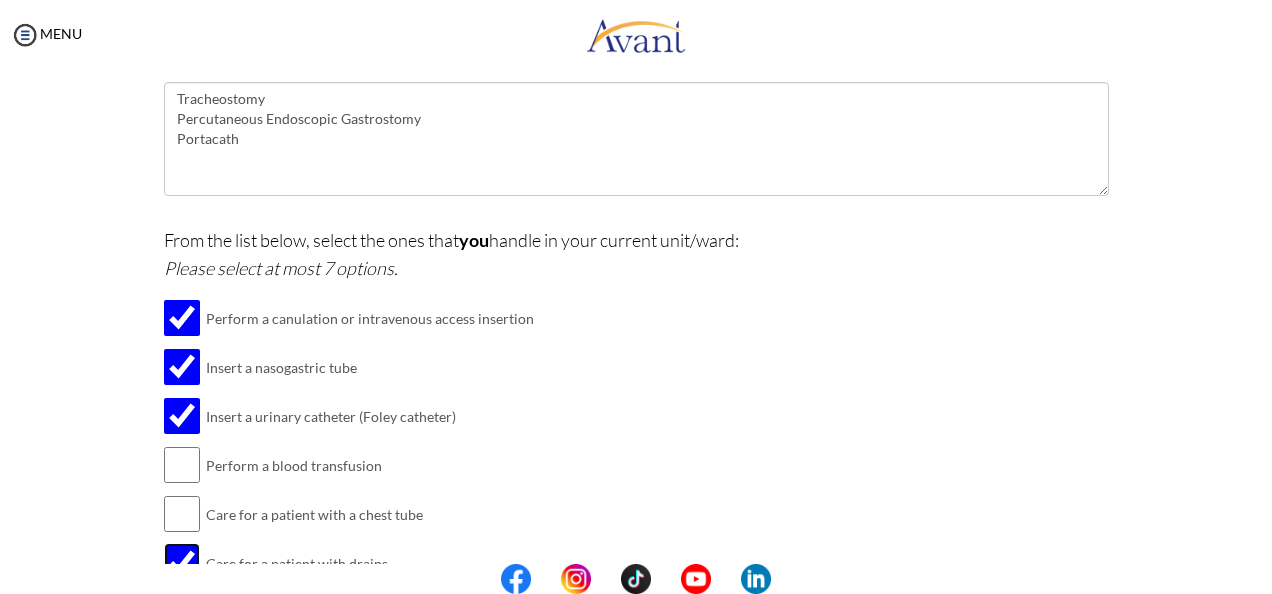 scroll, scrollTop: 601, scrollLeft: 0, axis: vertical 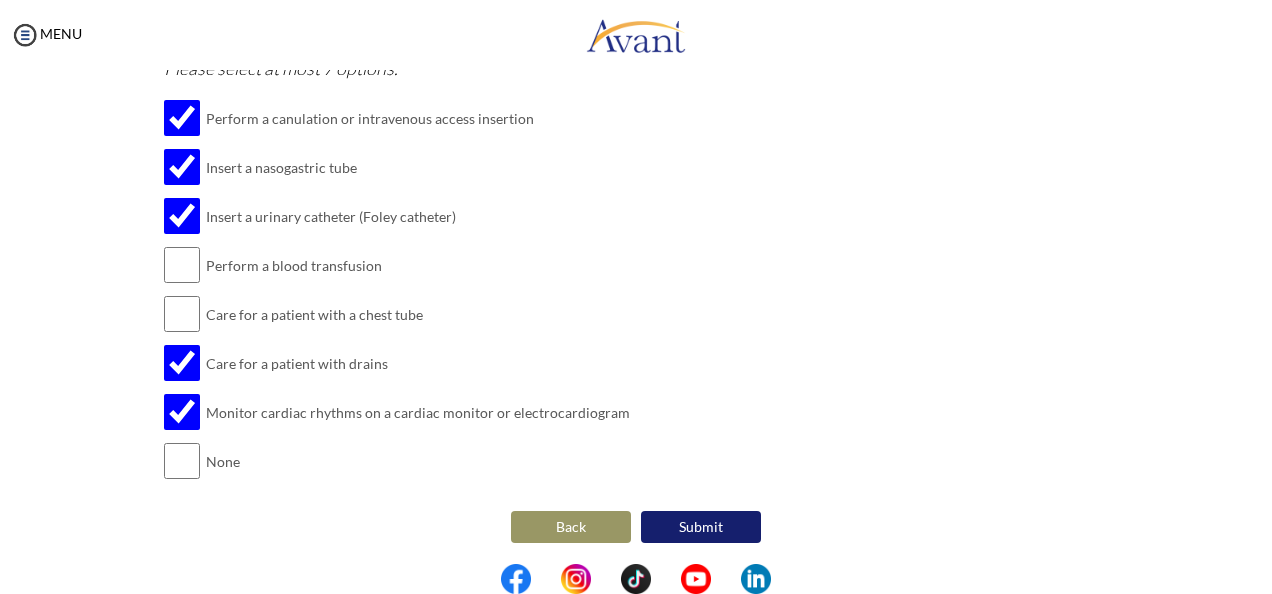 click on "Submit" at bounding box center (701, 527) 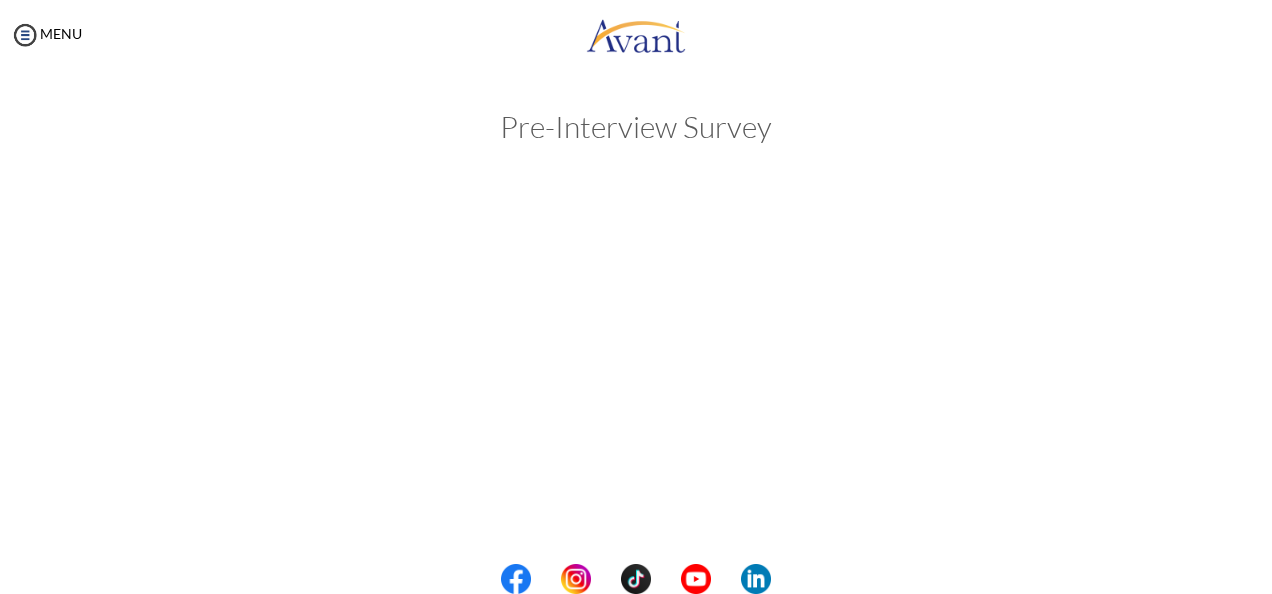 scroll, scrollTop: 0, scrollLeft: 0, axis: both 